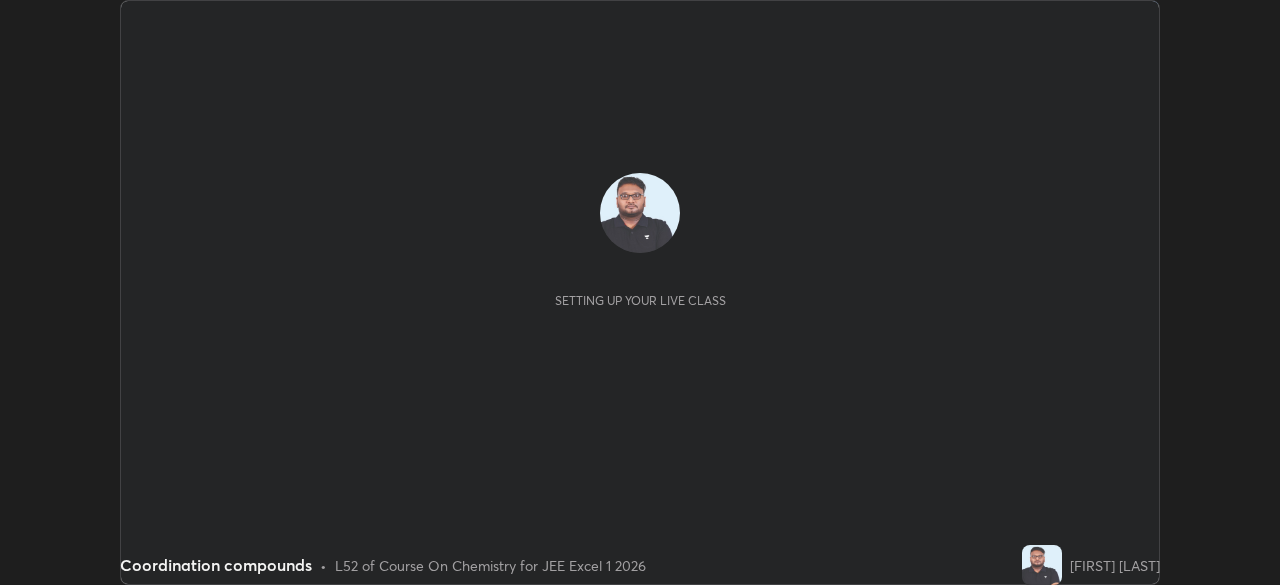 scroll, scrollTop: 0, scrollLeft: 0, axis: both 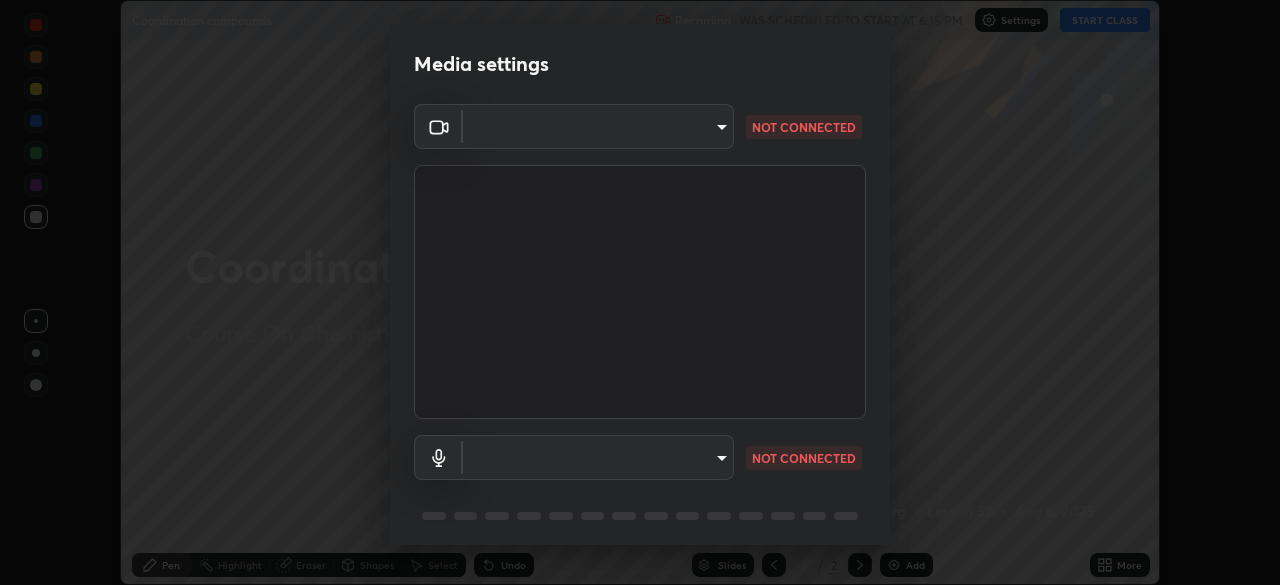 type on "4db0b441b46c867b9f8fa3c4c702c2a45477923b988fb192b35993b39004c803" 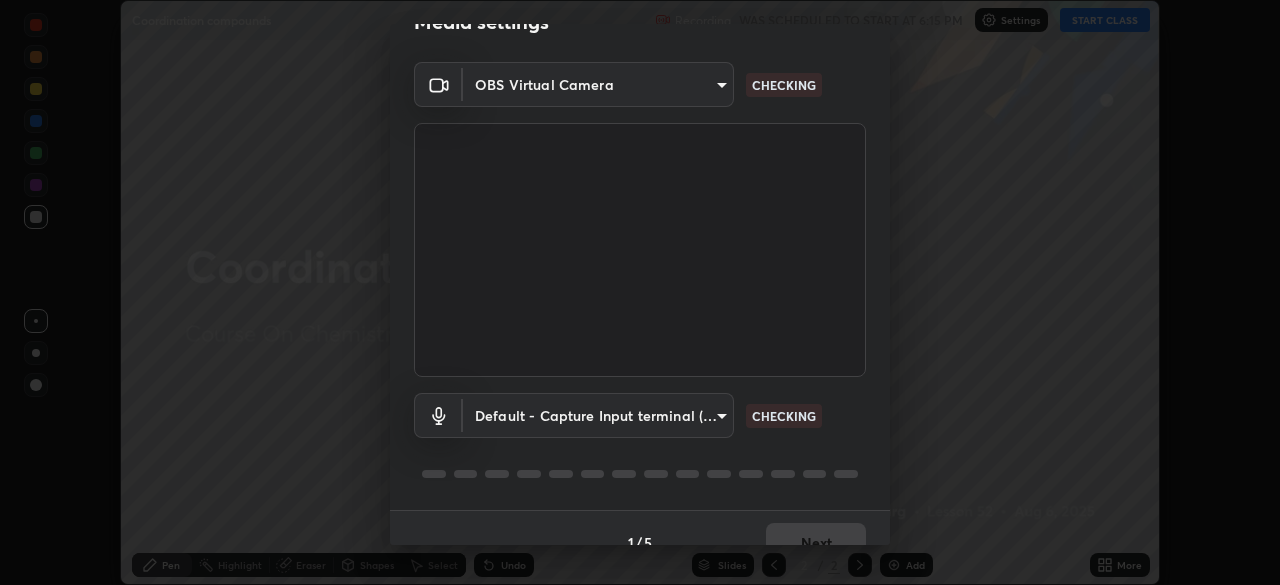 scroll, scrollTop: 41, scrollLeft: 0, axis: vertical 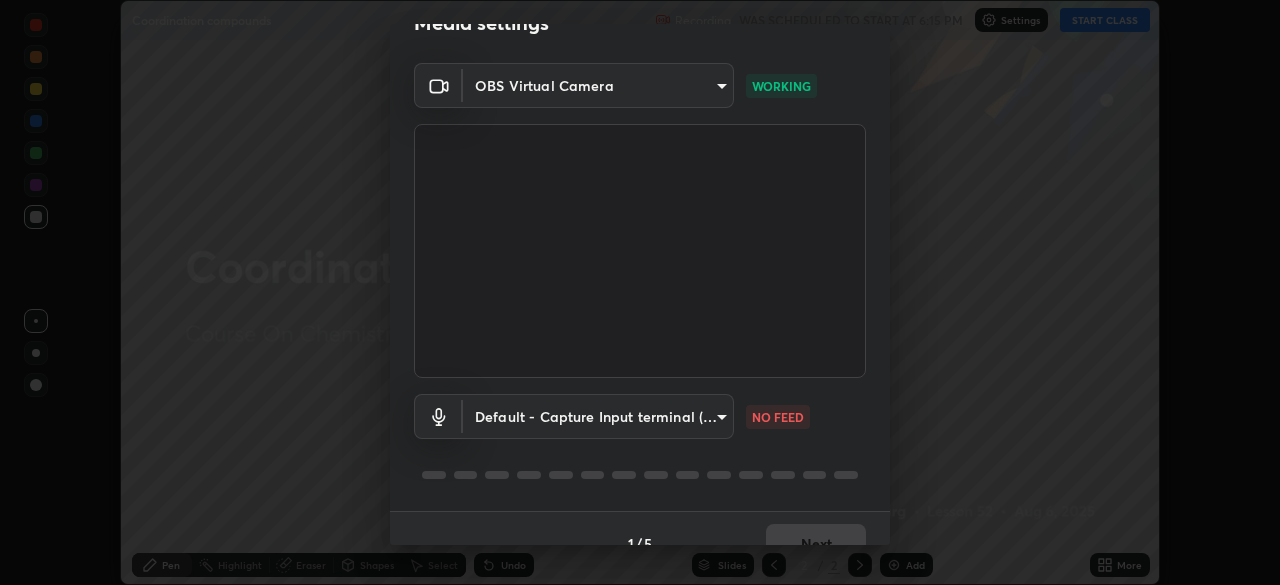 click on "Erase all Coordination compounds Recording WAS SCHEDULED TO START AT 6:15 PM Settings START CLASS Setting up your live class Coordination compounds • L52 of Course On Chemistry for JEE Excel 1 2026 [FIRST] [LAST] Pen Highlight Eraser Shapes Select Undo Slides 2 / 2 Add More No doubts shared Encourage your learners to ask a doubt for better clarity Report an issue Reason for reporting Buffering Chat not working Audio - Video sync issue Educator video quality low ​ Attach an image Report Media settings OBS Virtual Camera [HASH] WORKING Default - Capture Input terminal (Digital Array MIC) default NO FEED 1 / 5 Next" at bounding box center [640, 292] 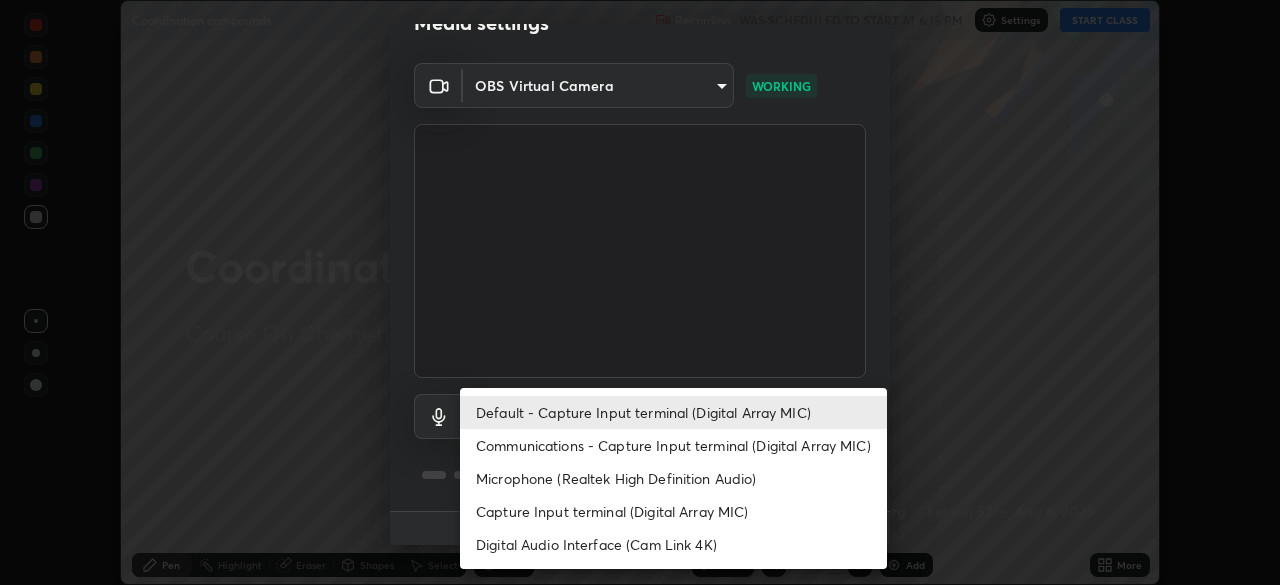 click on "Communications - Capture Input terminal (Digital Array MIC)" at bounding box center (673, 445) 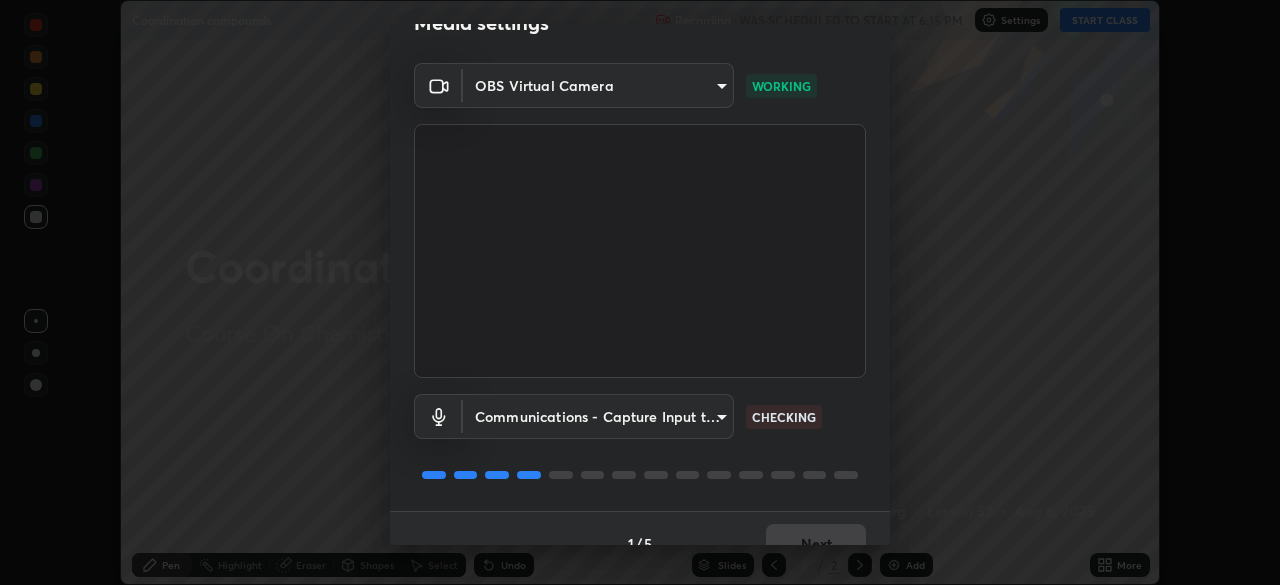 scroll, scrollTop: 71, scrollLeft: 0, axis: vertical 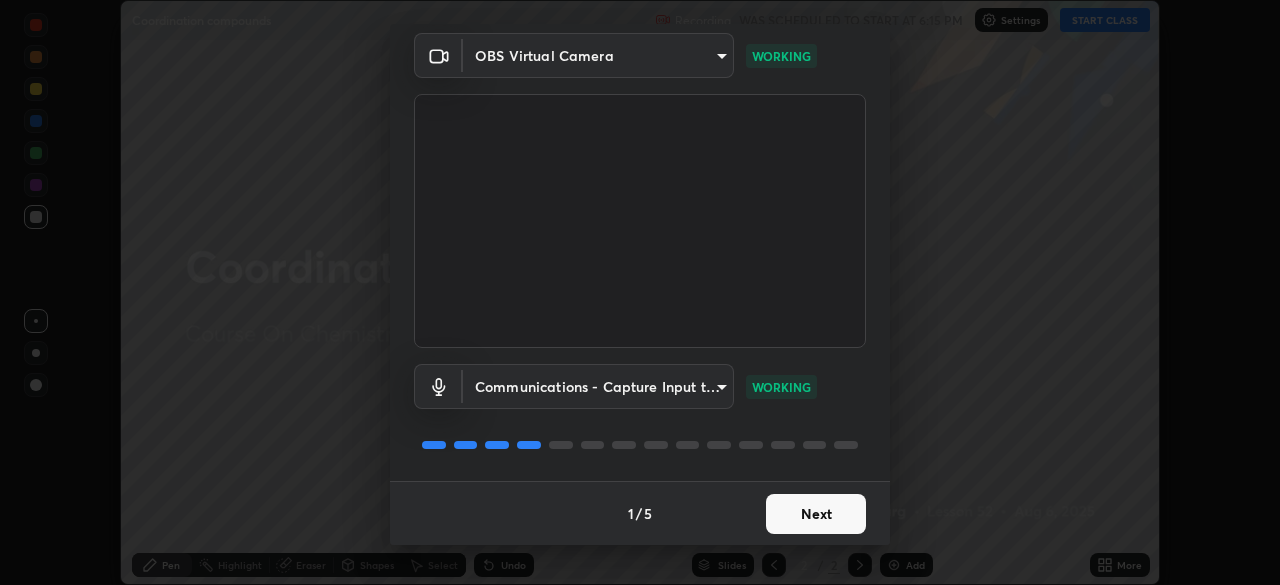 click on "Next" at bounding box center (816, 514) 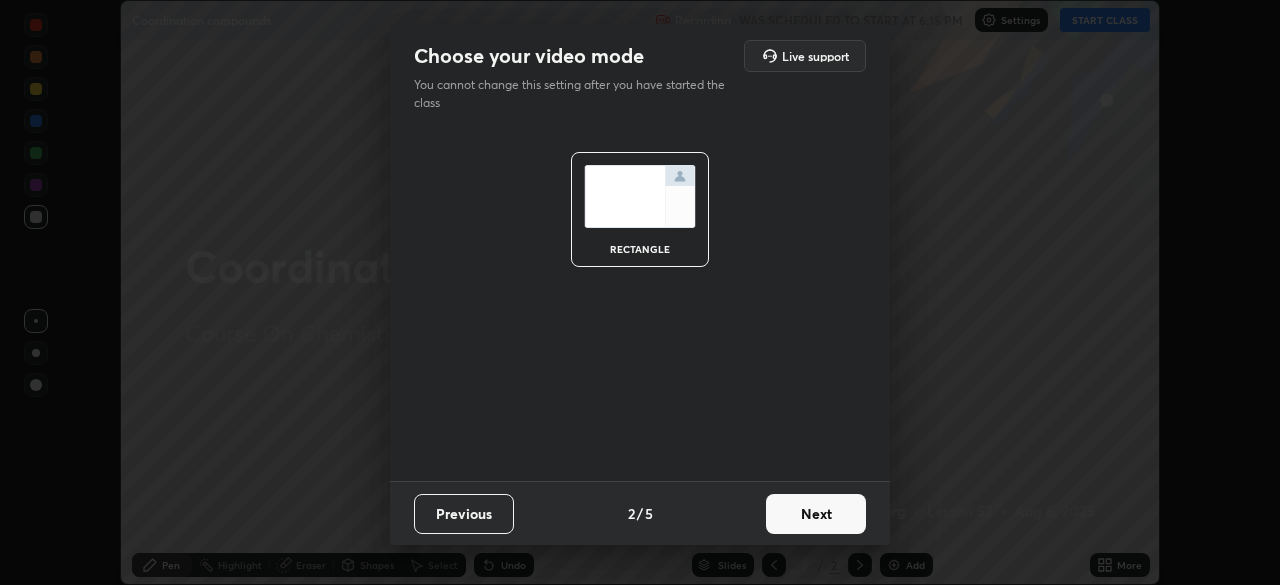 click on "Next" at bounding box center [816, 514] 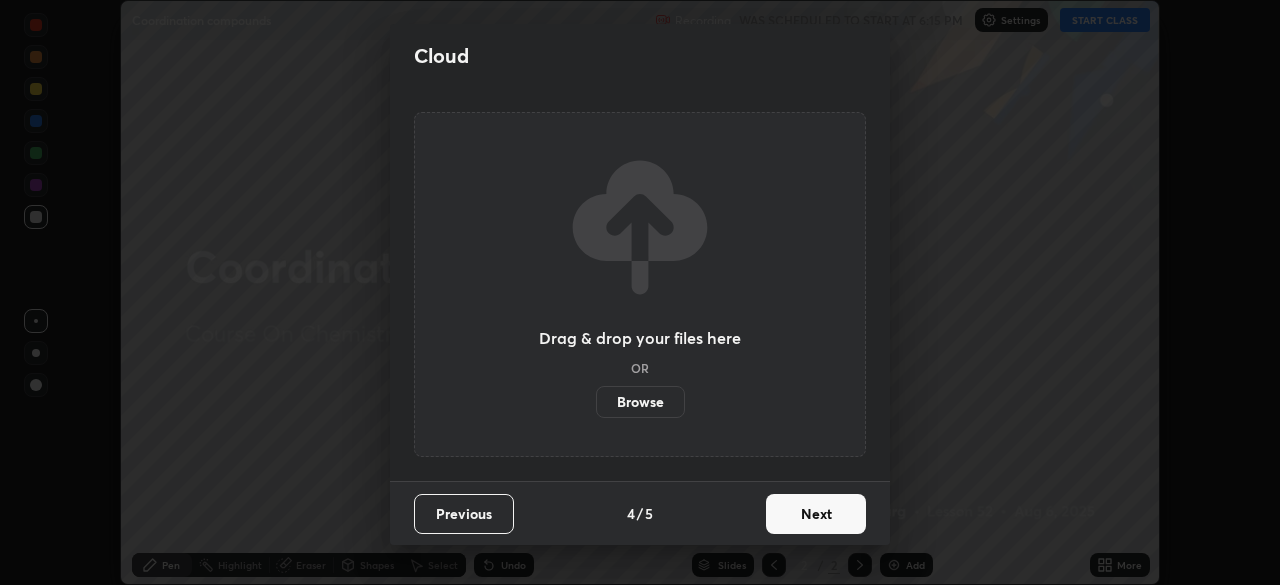 click on "Next" at bounding box center (816, 514) 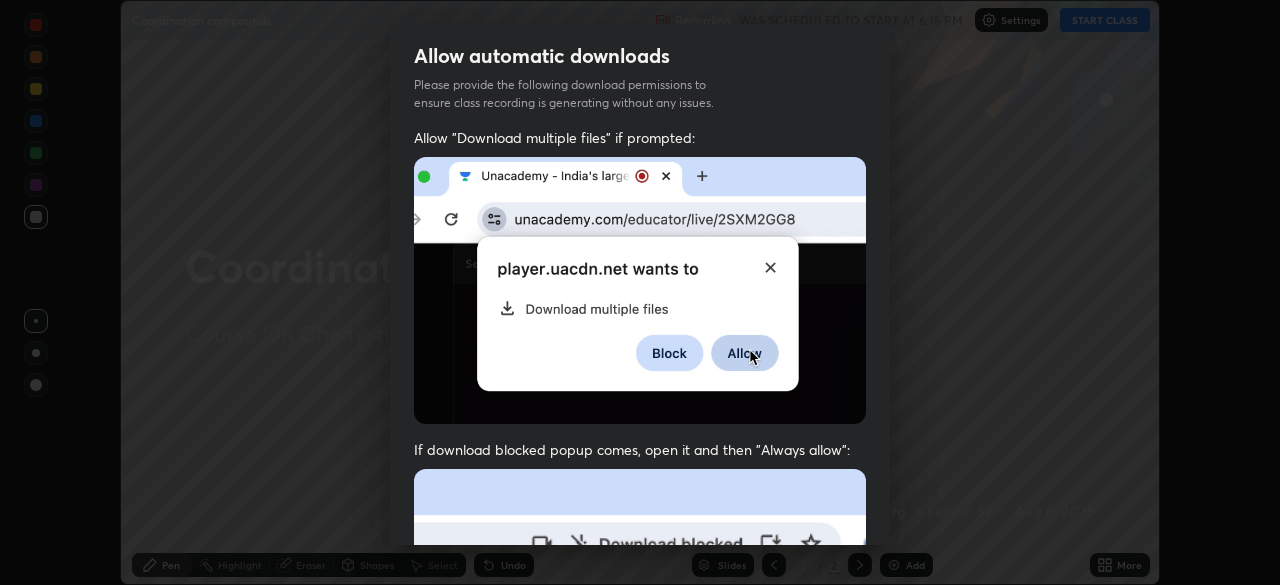 click at bounding box center [640, 687] 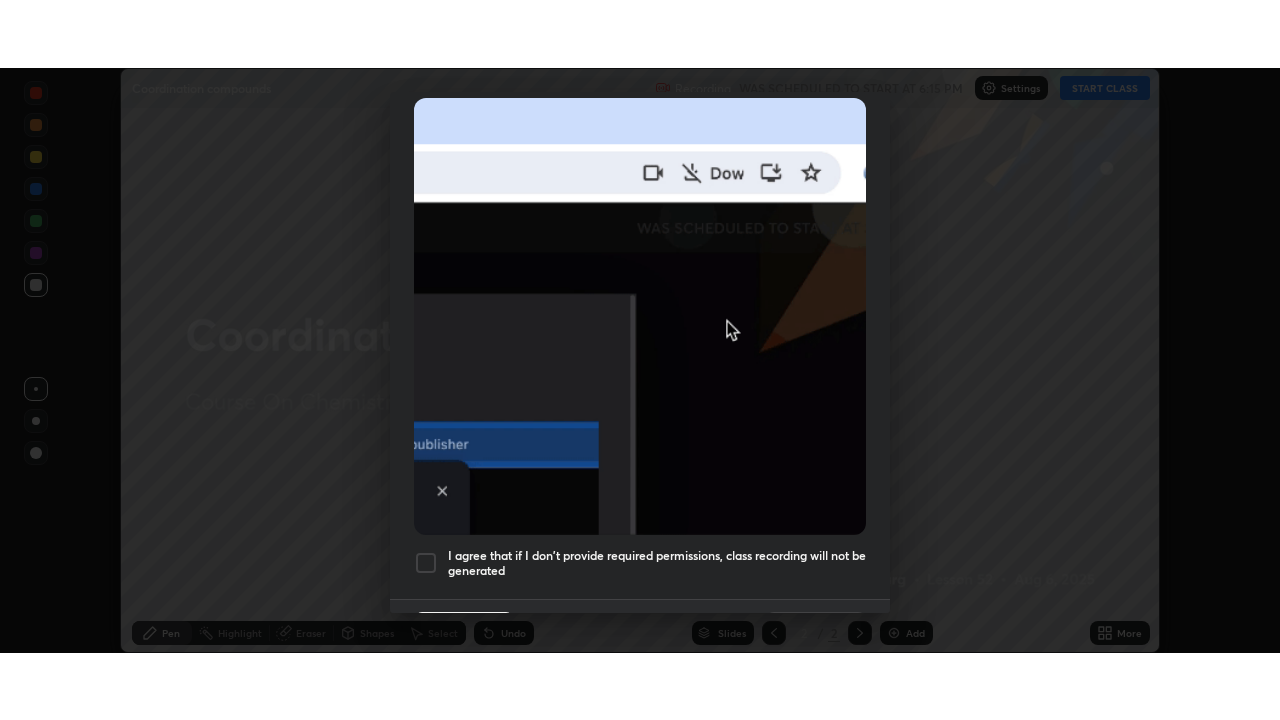 scroll, scrollTop: 479, scrollLeft: 0, axis: vertical 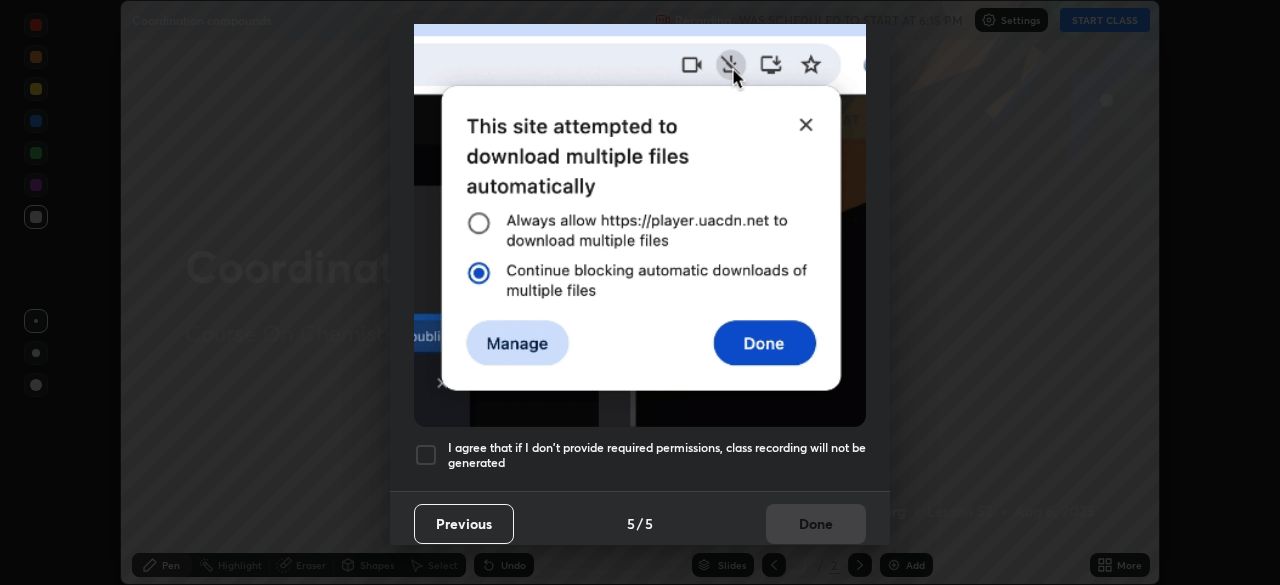 click at bounding box center (426, 455) 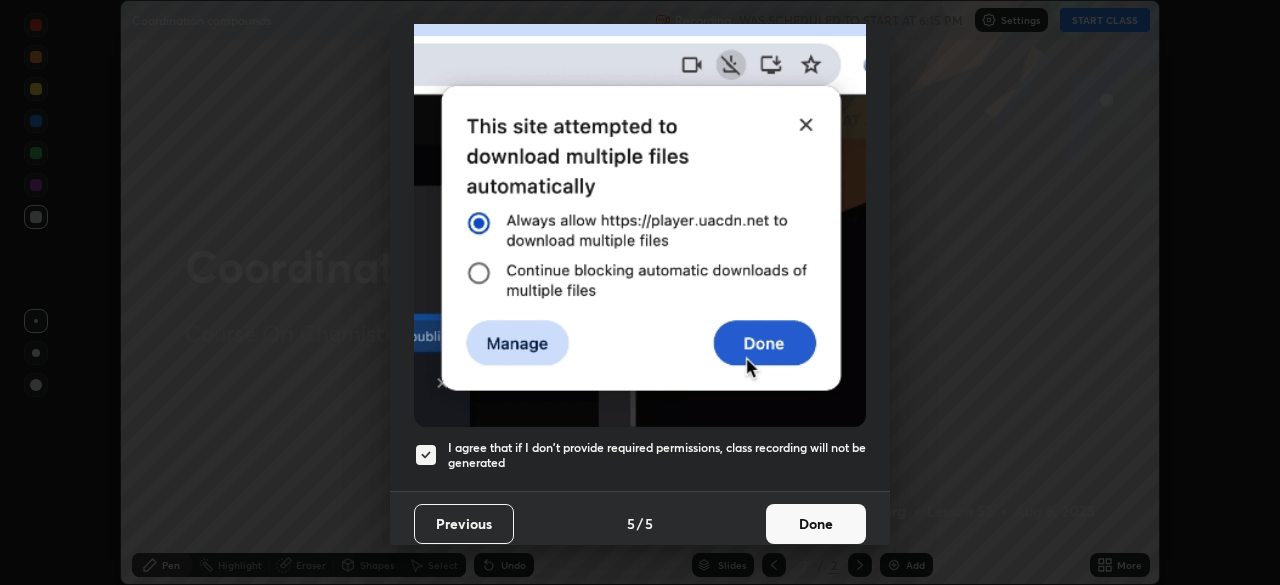 click on "Done" at bounding box center (816, 524) 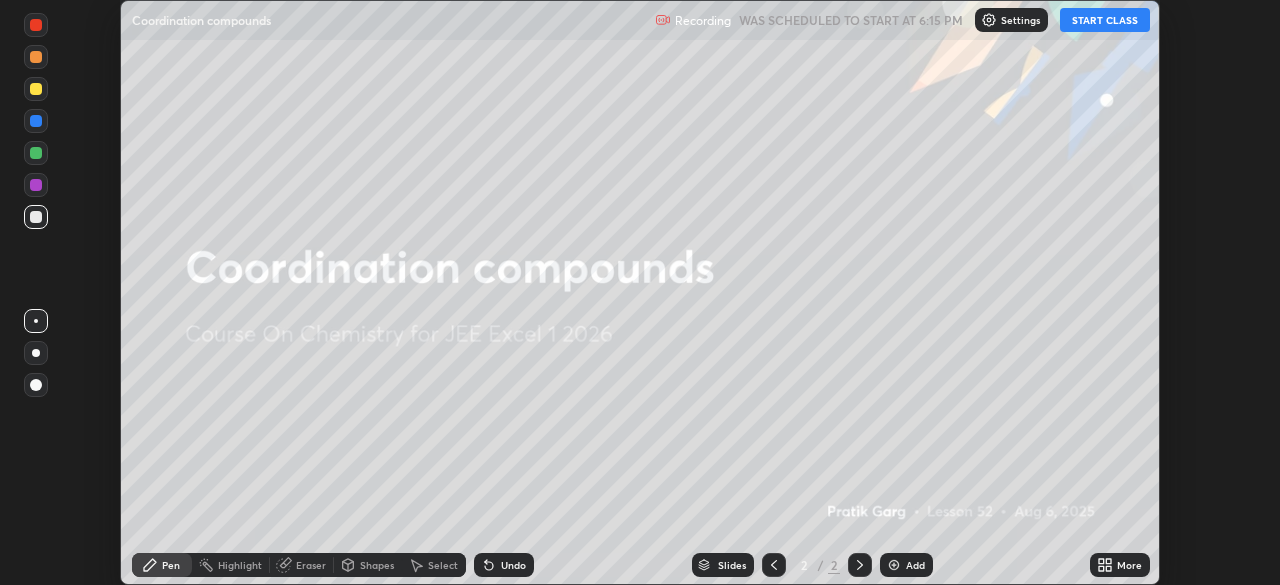 click on "START CLASS" at bounding box center [1105, 20] 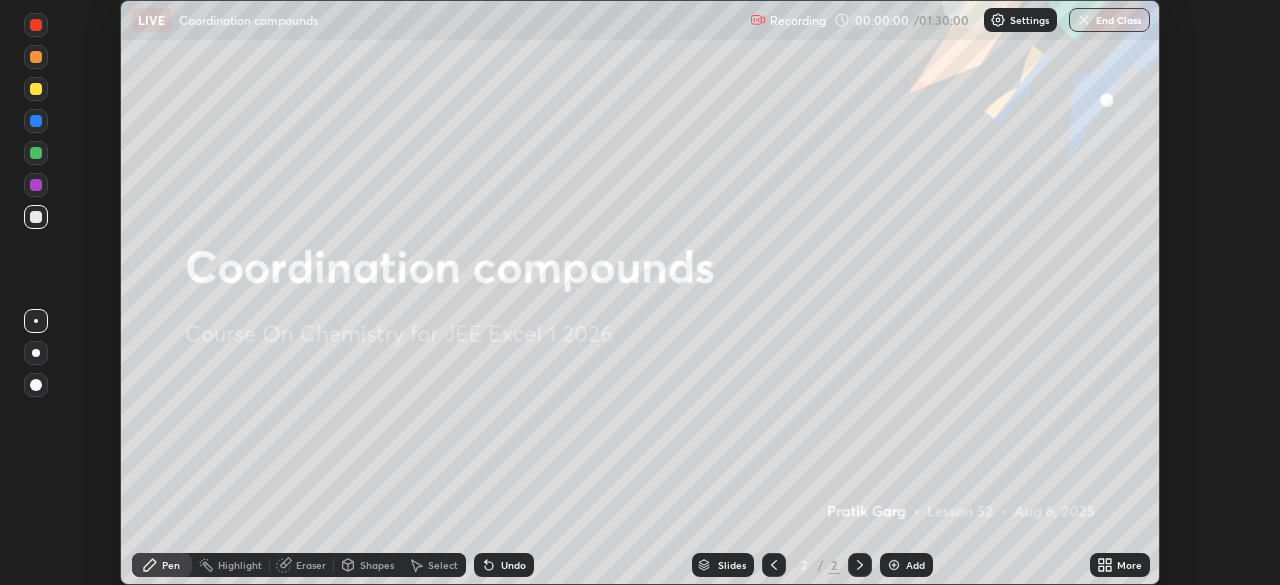 click on "More" at bounding box center [1120, 565] 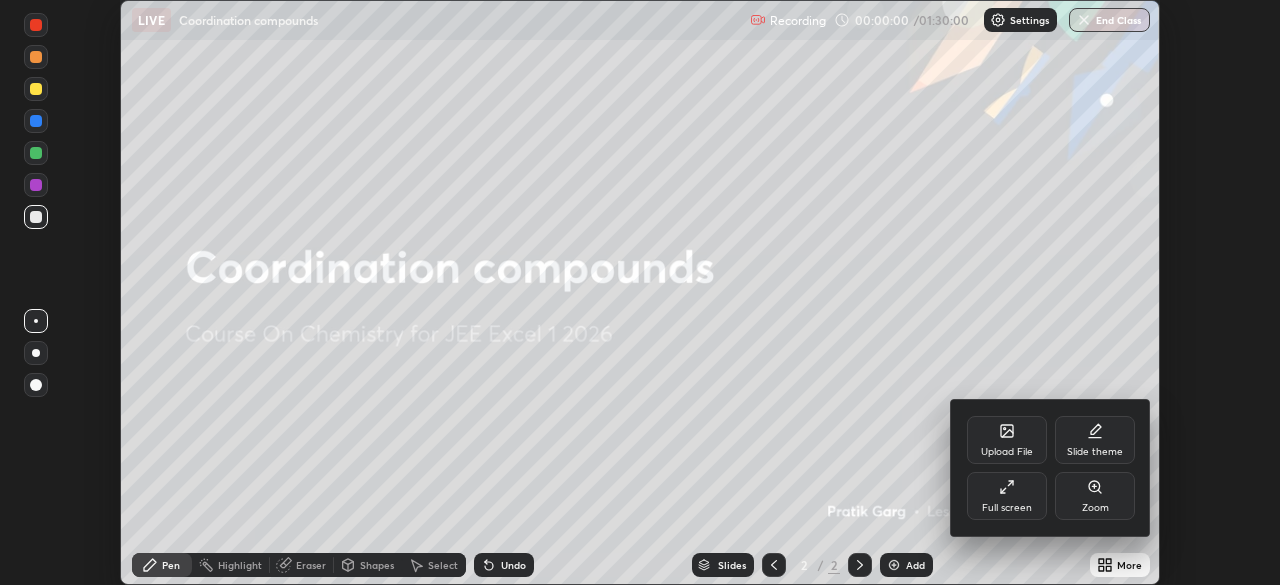 click on "Upload File" at bounding box center (1007, 440) 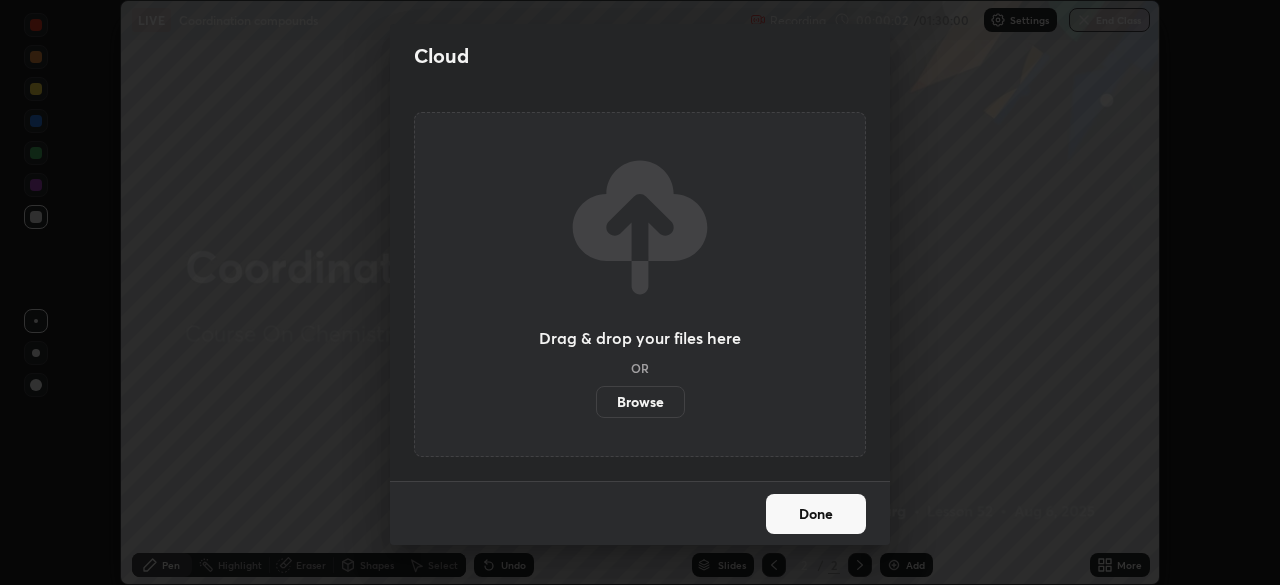 click on "Cloud Drag & drop your files here OR Browse Done" at bounding box center (640, 292) 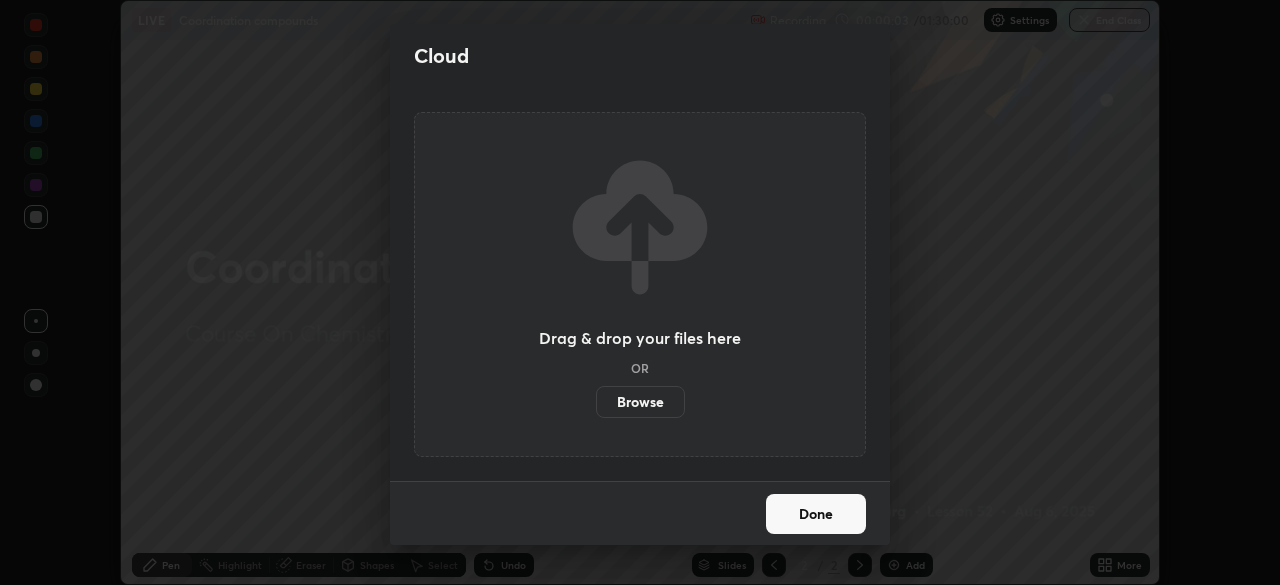 click on "Cloud Drag & drop your files here OR Browse Done" at bounding box center [640, 292] 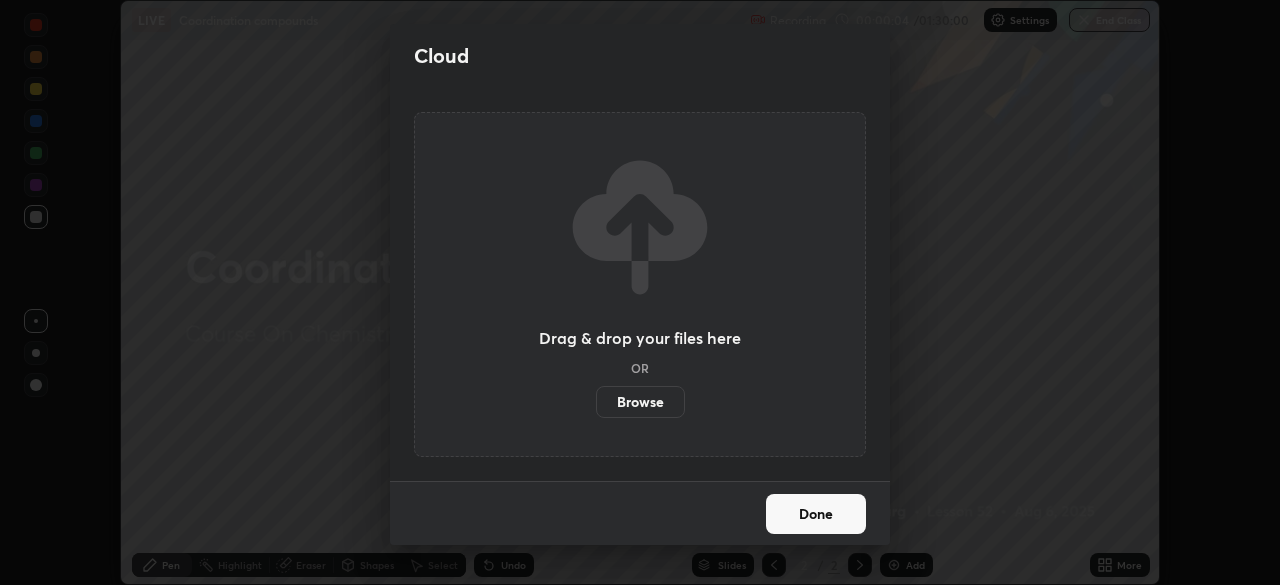 click on "Done" at bounding box center (816, 514) 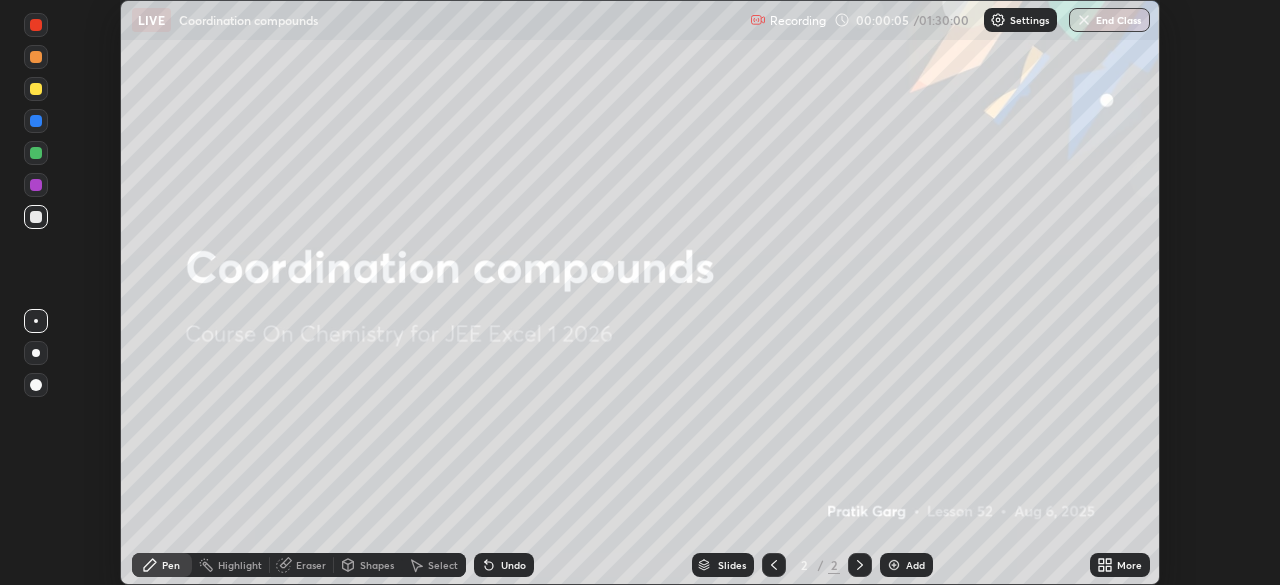 click on "More" at bounding box center (1120, 565) 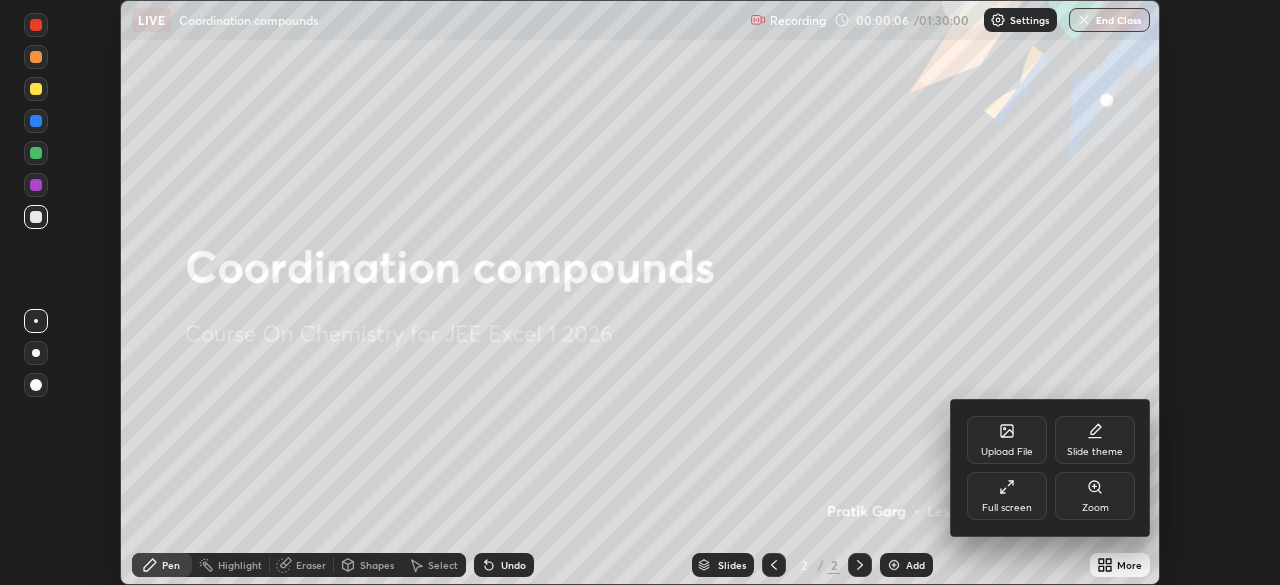 click on "Full screen" at bounding box center [1007, 496] 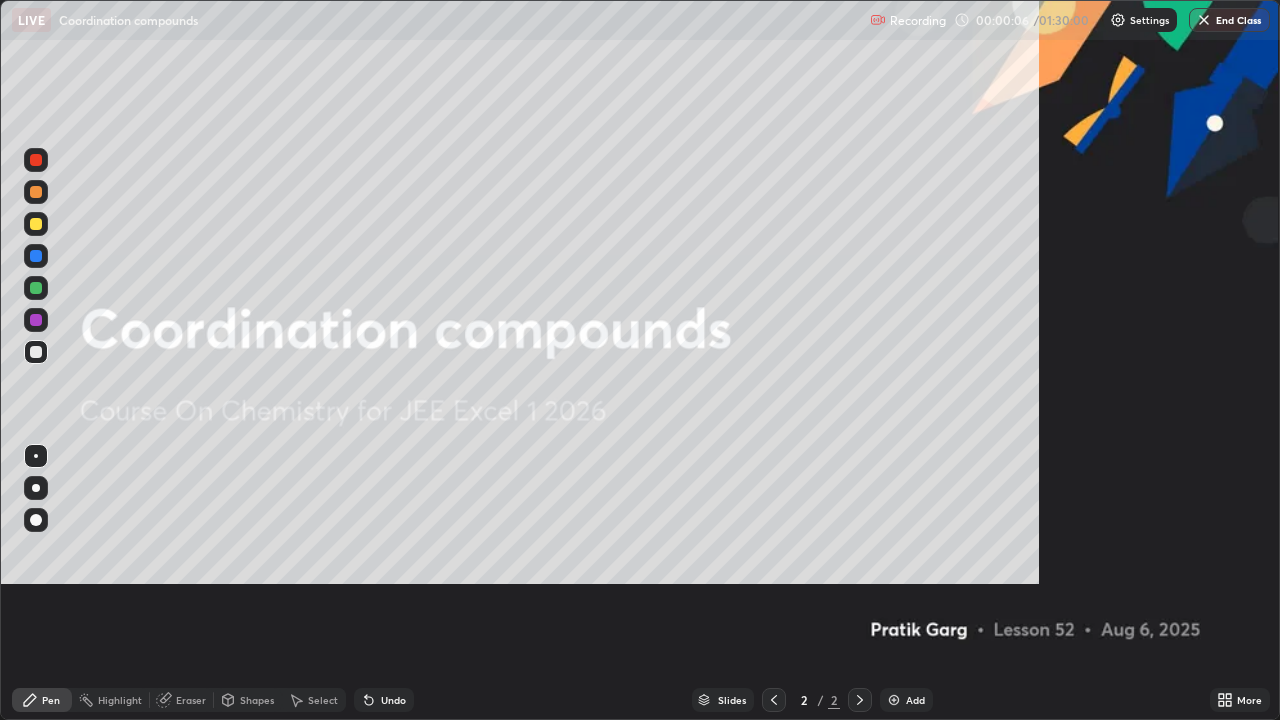 scroll, scrollTop: 99280, scrollLeft: 98720, axis: both 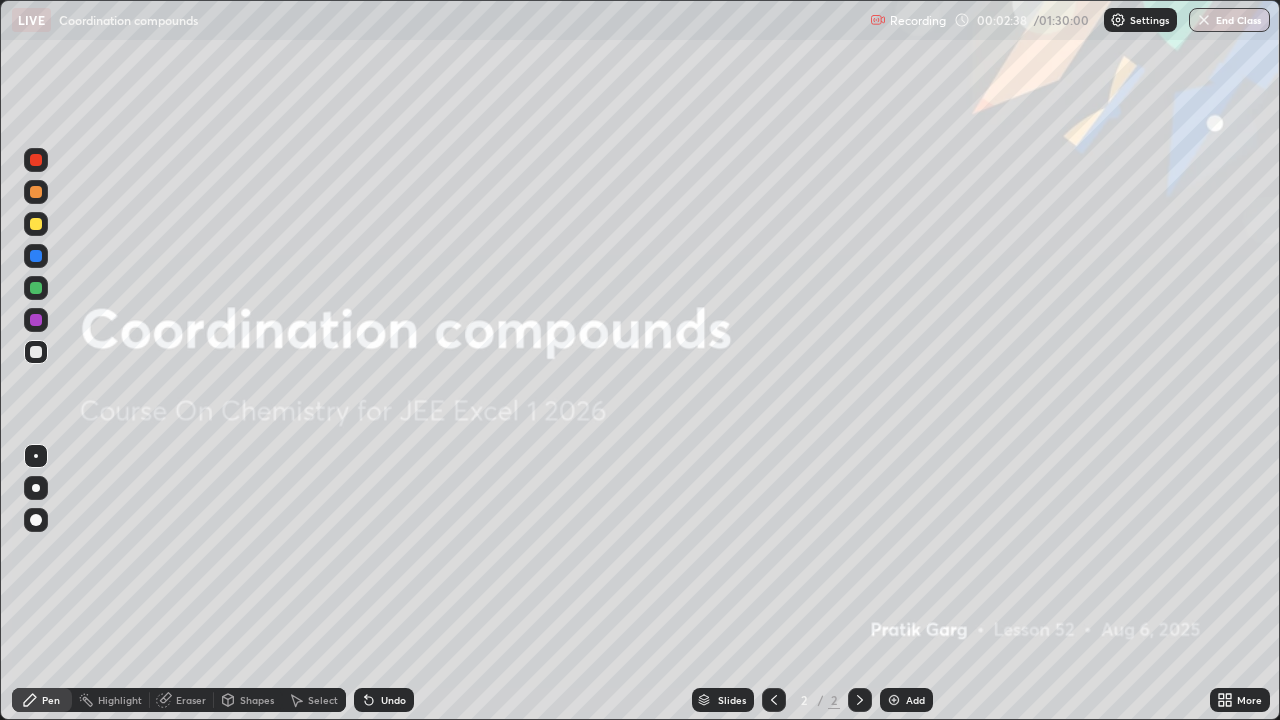 click on "Add" at bounding box center [906, 700] 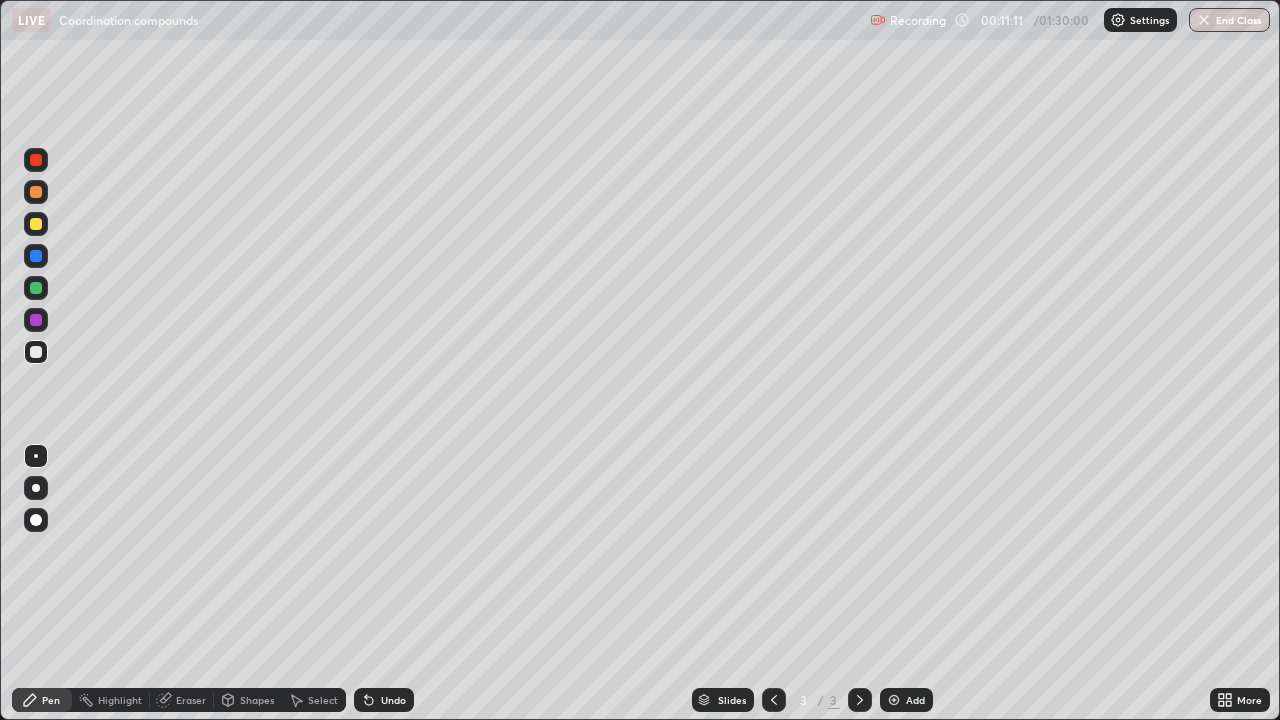 click on "Add" at bounding box center [915, 700] 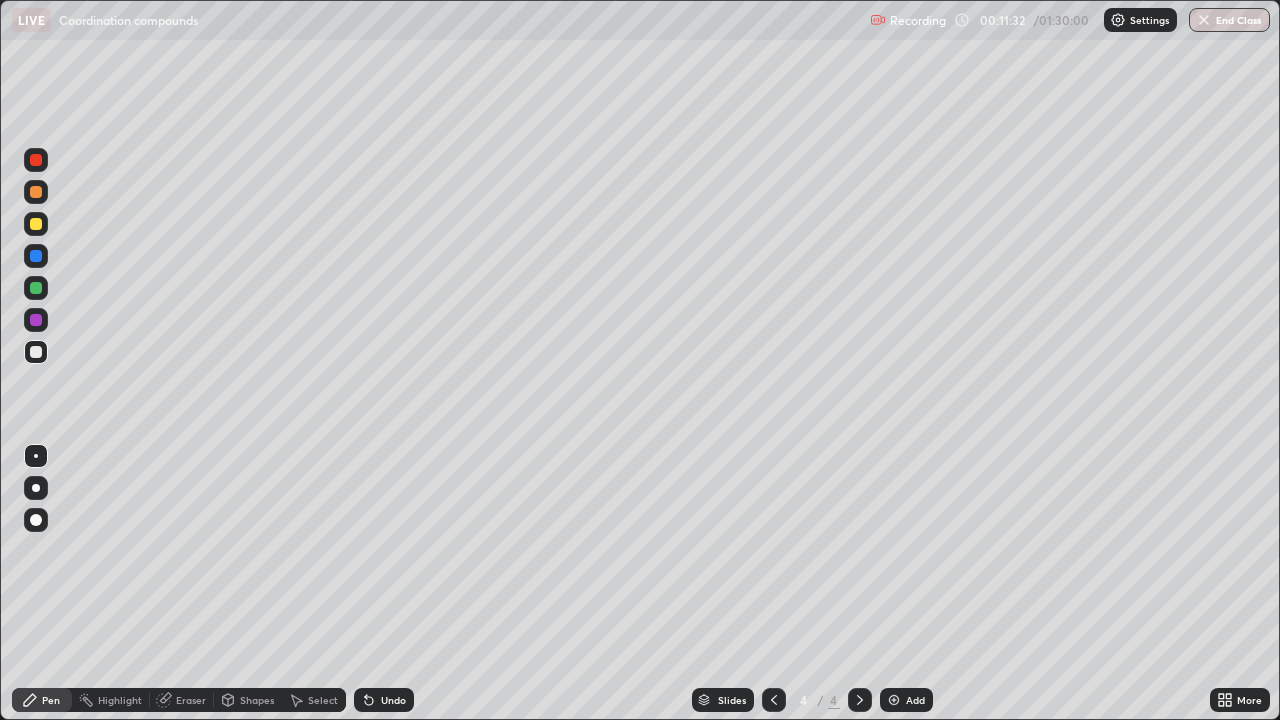 click on "Shapes" at bounding box center [257, 700] 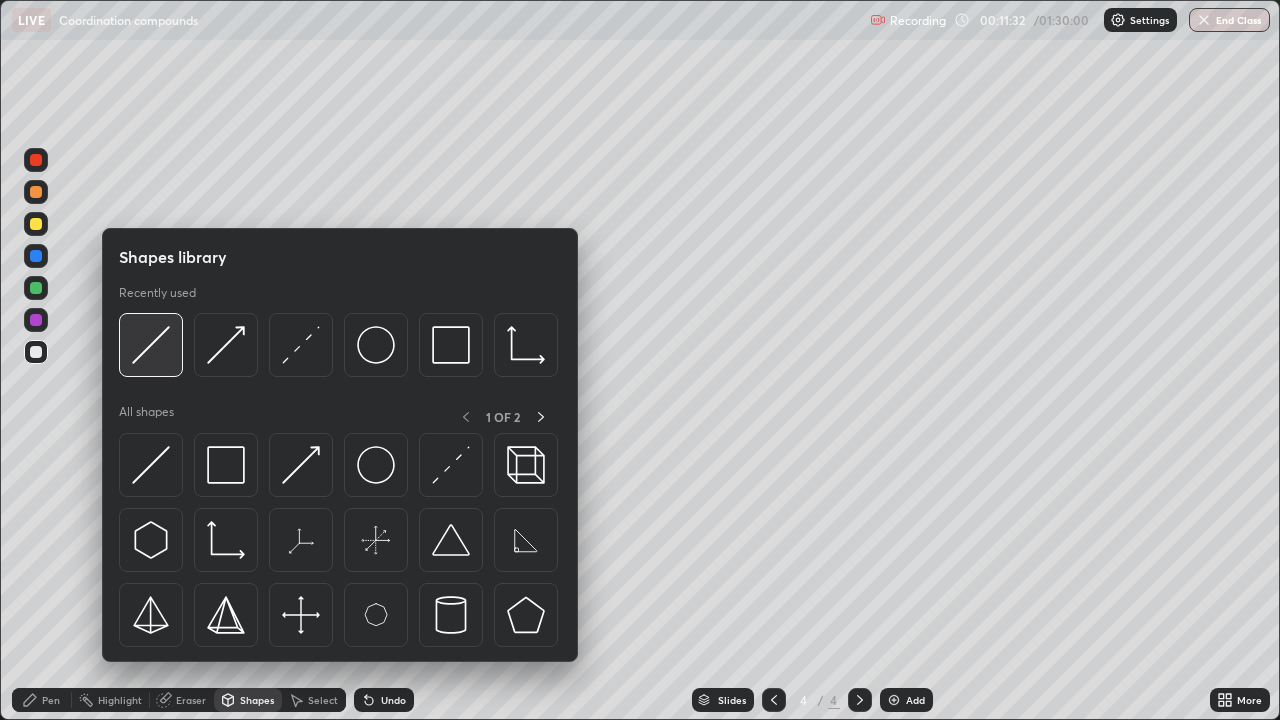 click at bounding box center (151, 345) 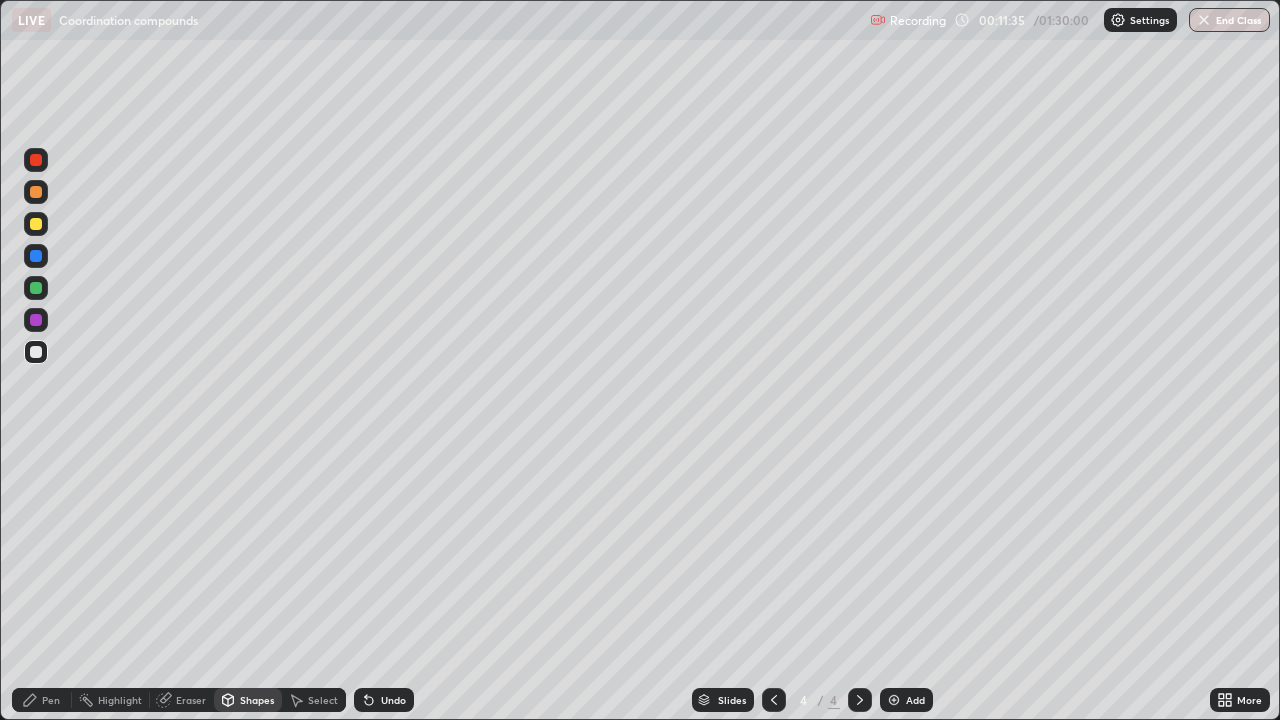 click on "Pen" at bounding box center (42, 700) 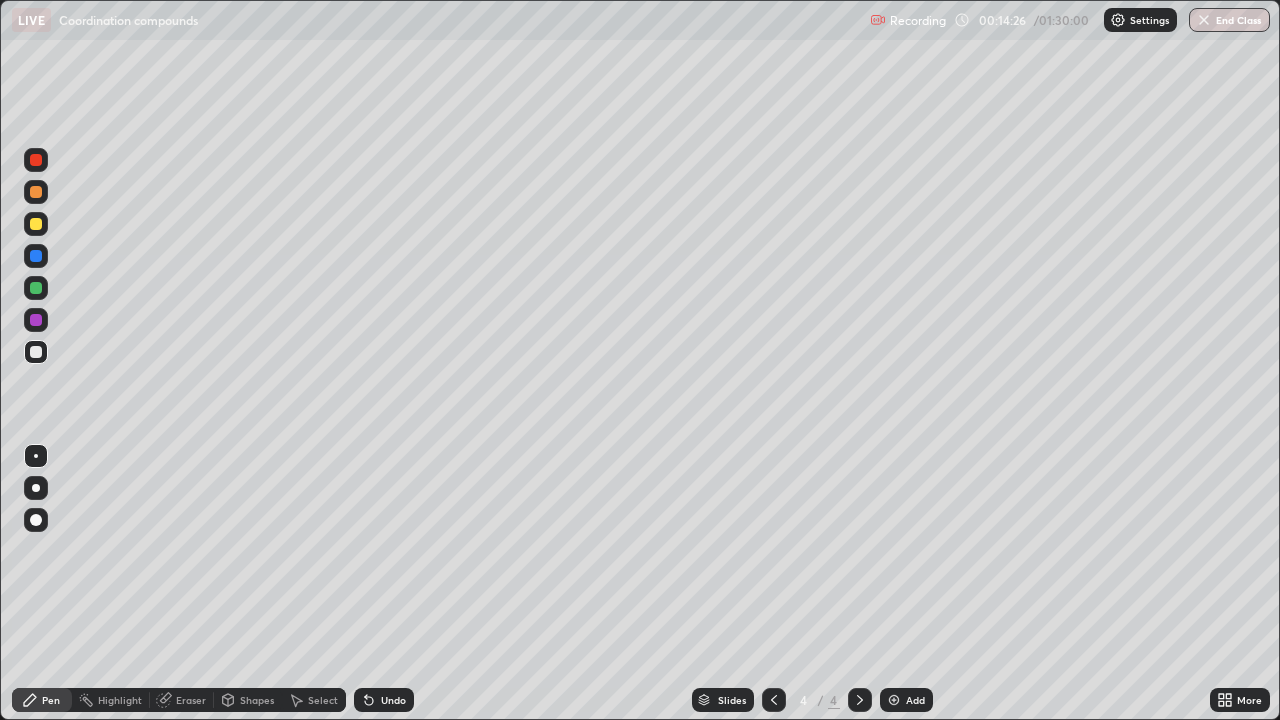 click on "Eraser" at bounding box center (182, 700) 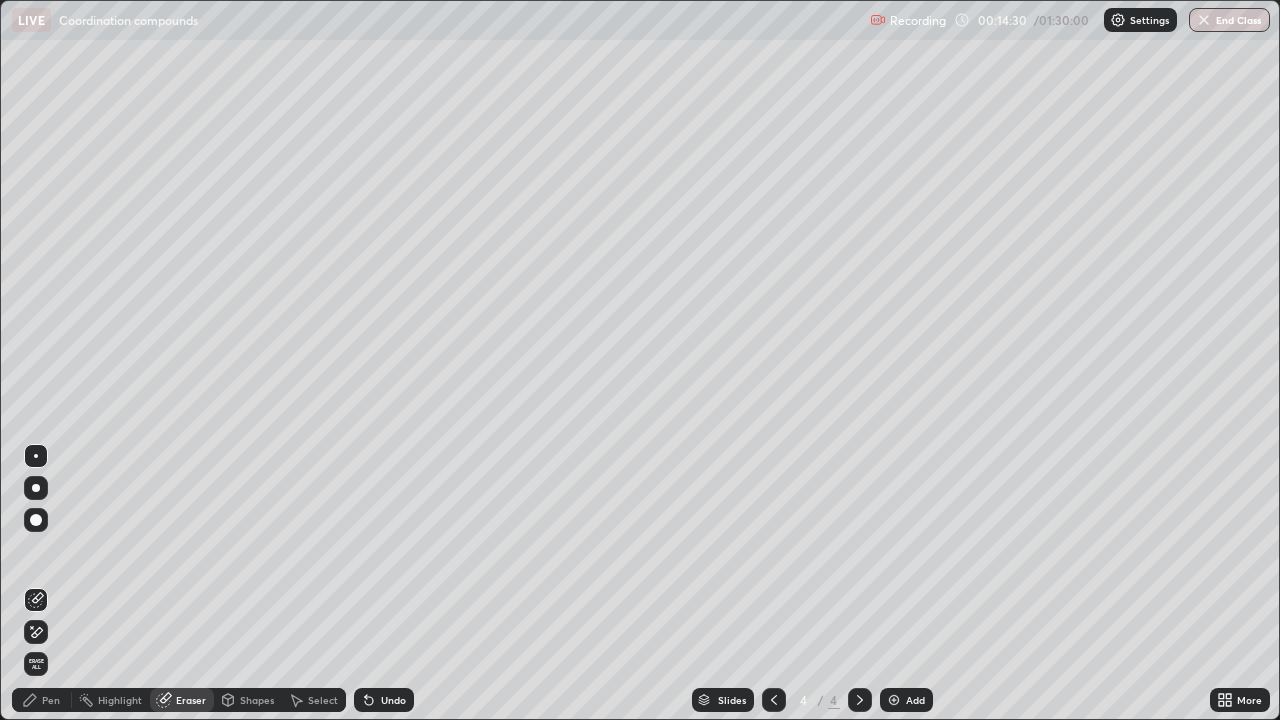 click 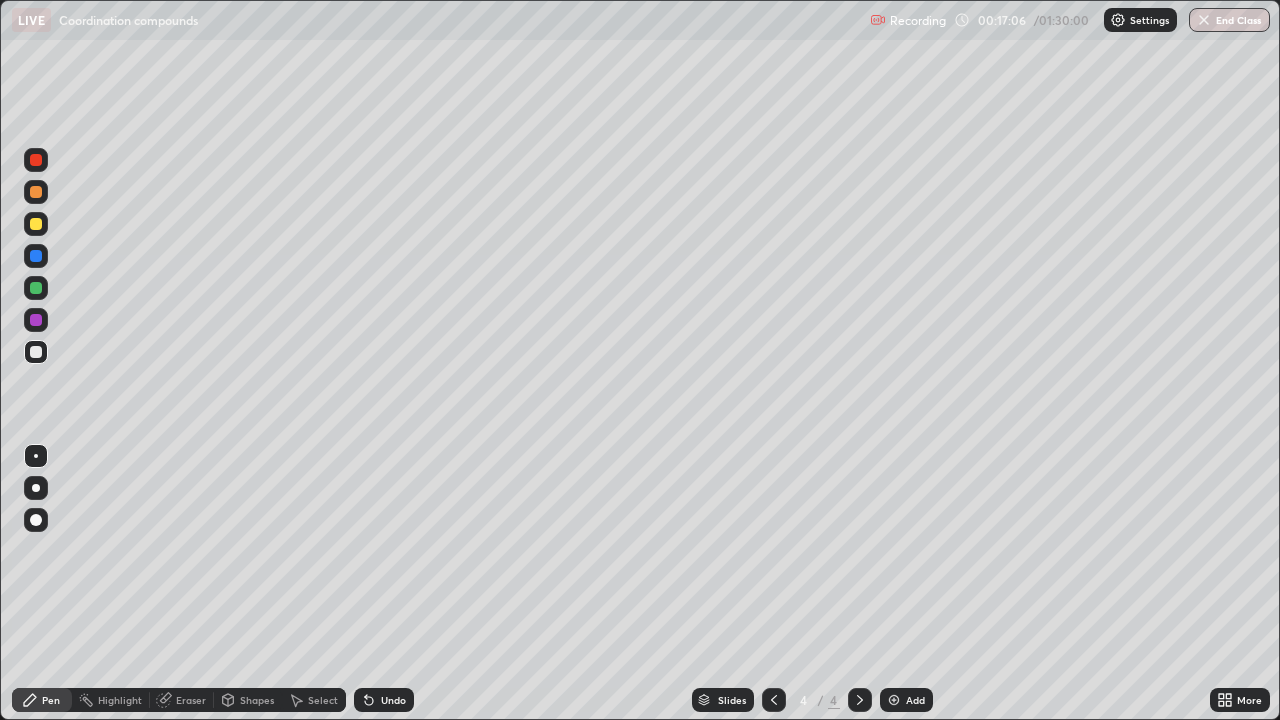 click on "Add" at bounding box center (915, 700) 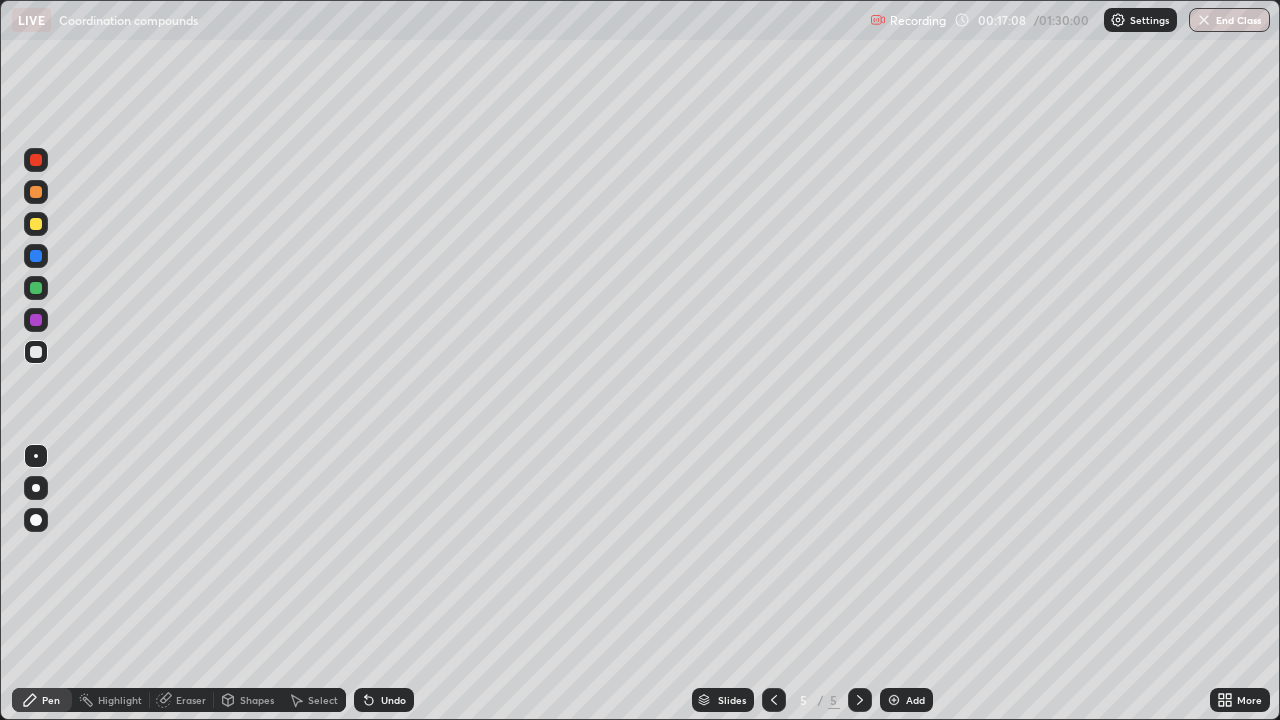 click at bounding box center [36, 224] 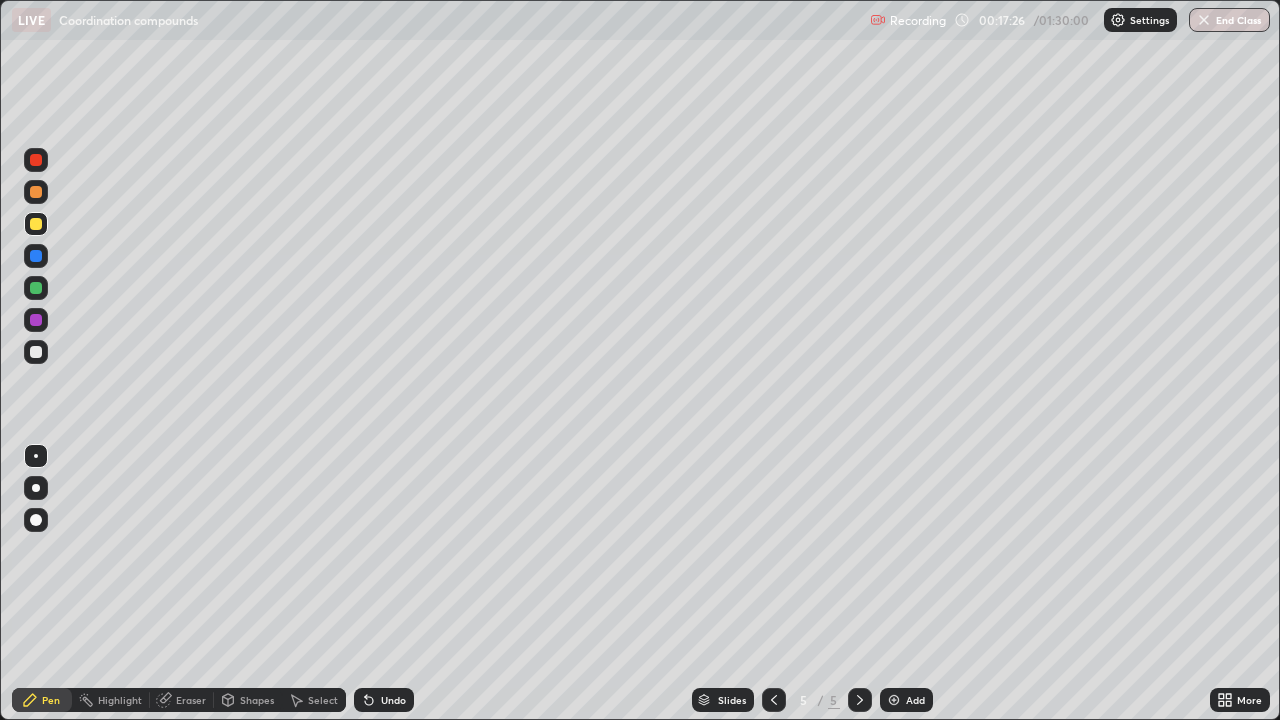 click at bounding box center [36, 192] 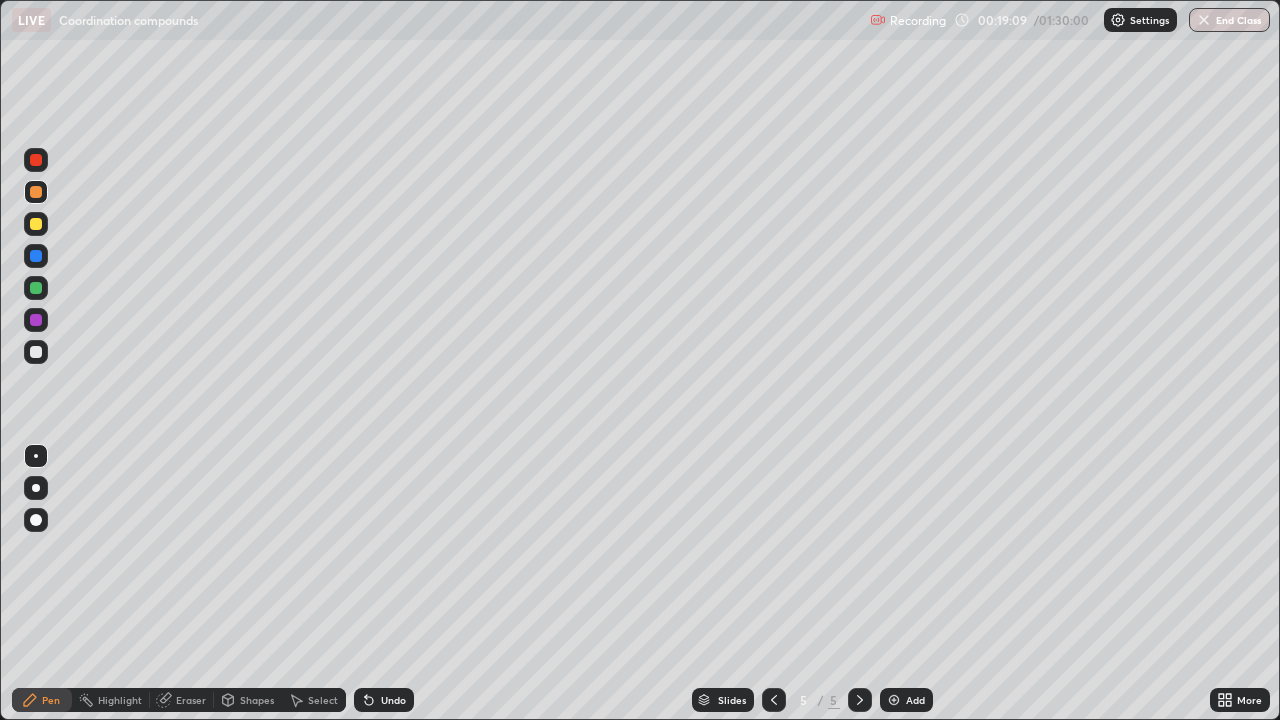 click on "Add" at bounding box center [915, 700] 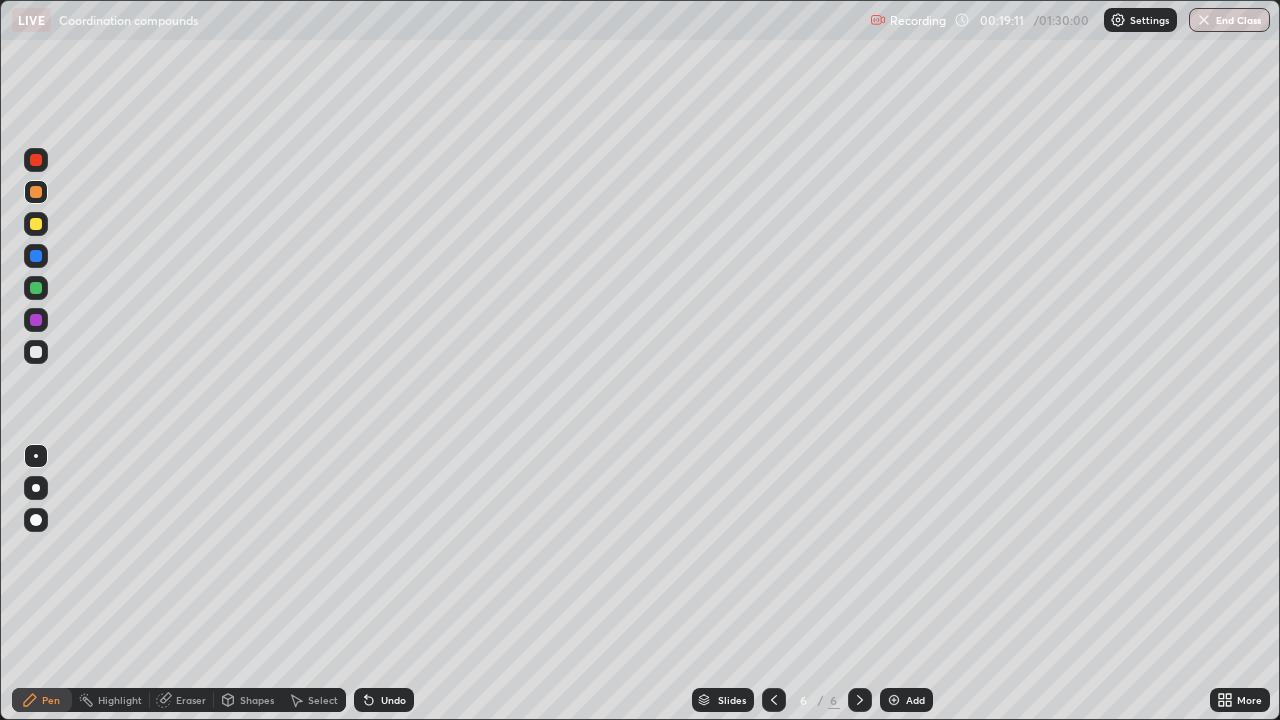 click at bounding box center (36, 288) 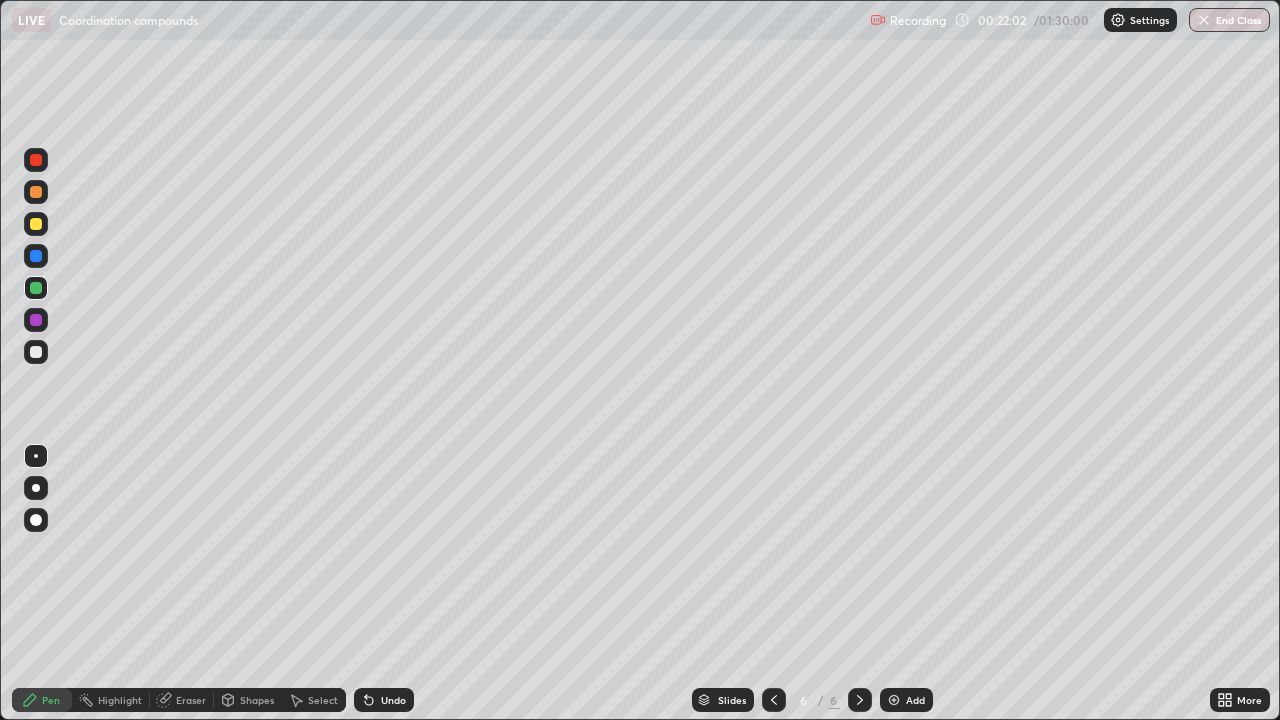click 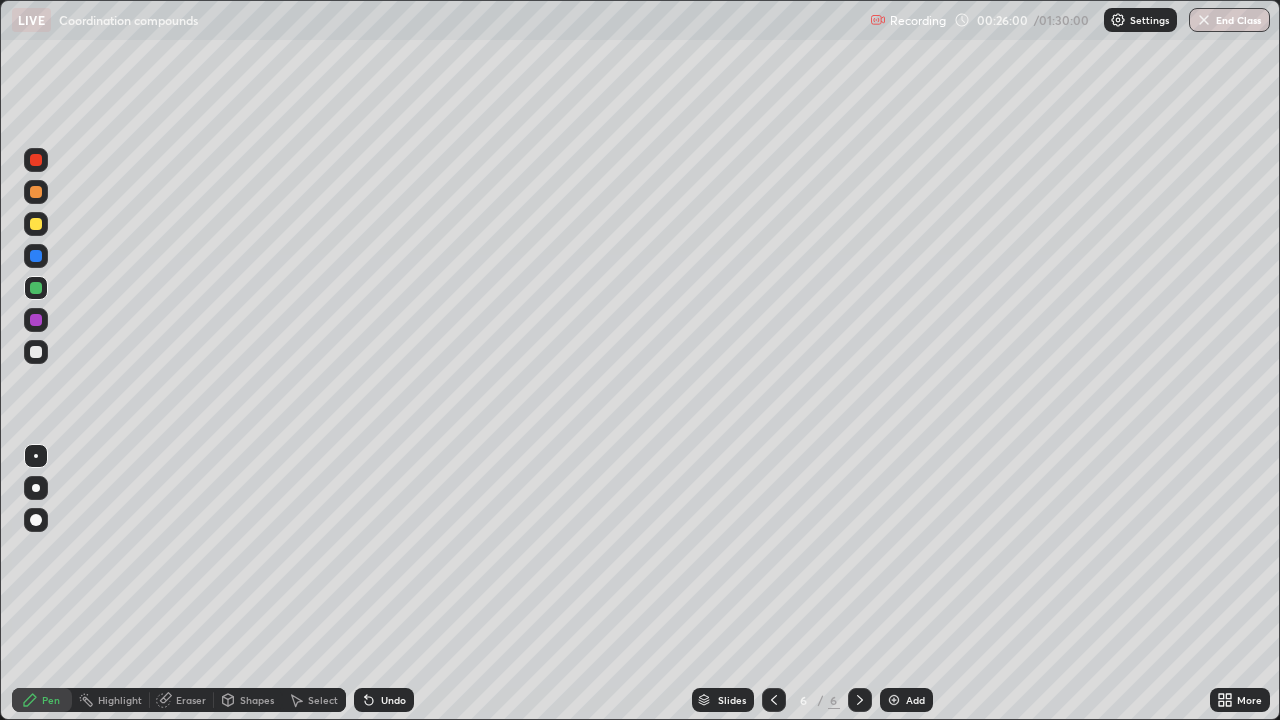 click on "Undo" at bounding box center [384, 700] 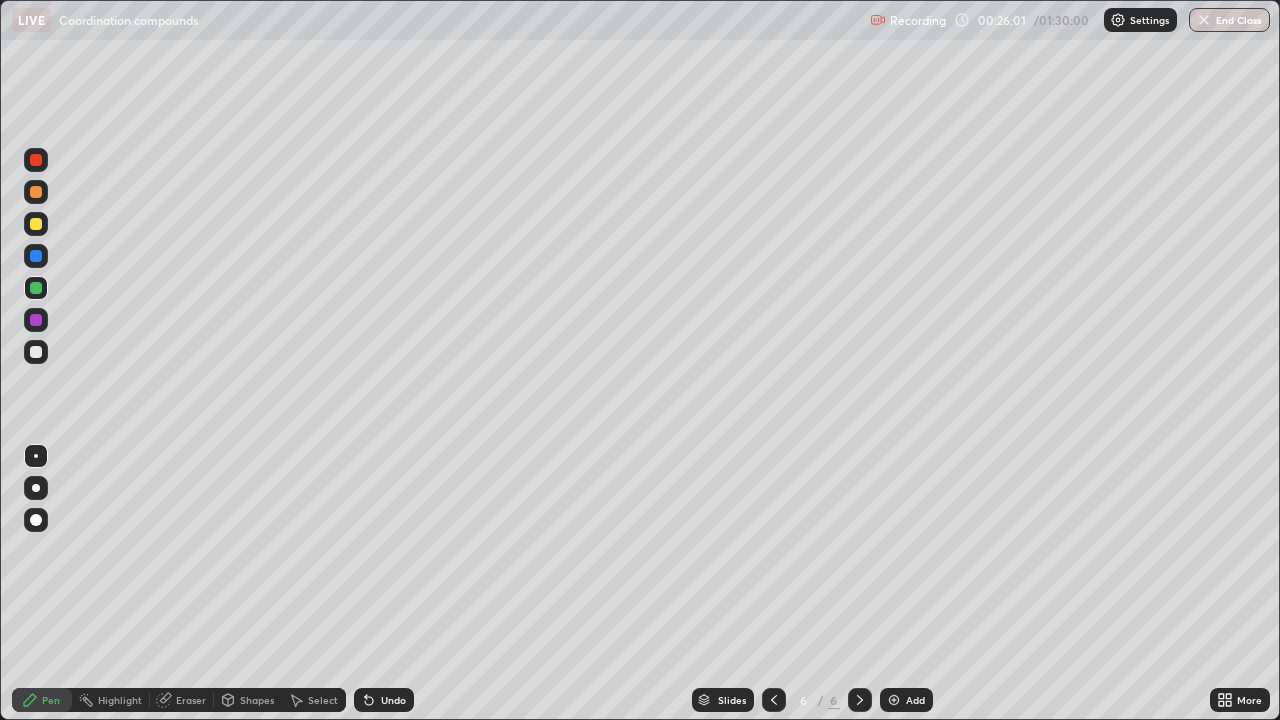 click on "Undo" at bounding box center [384, 700] 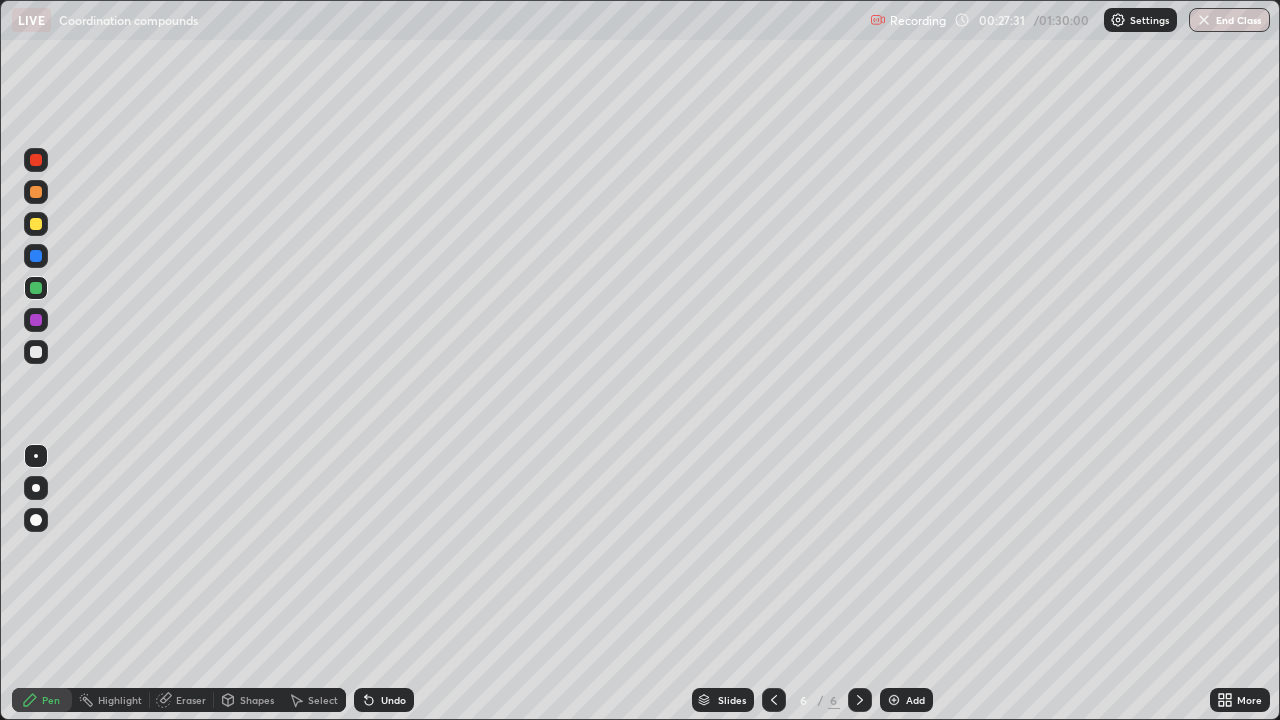 click on "Add" at bounding box center (915, 700) 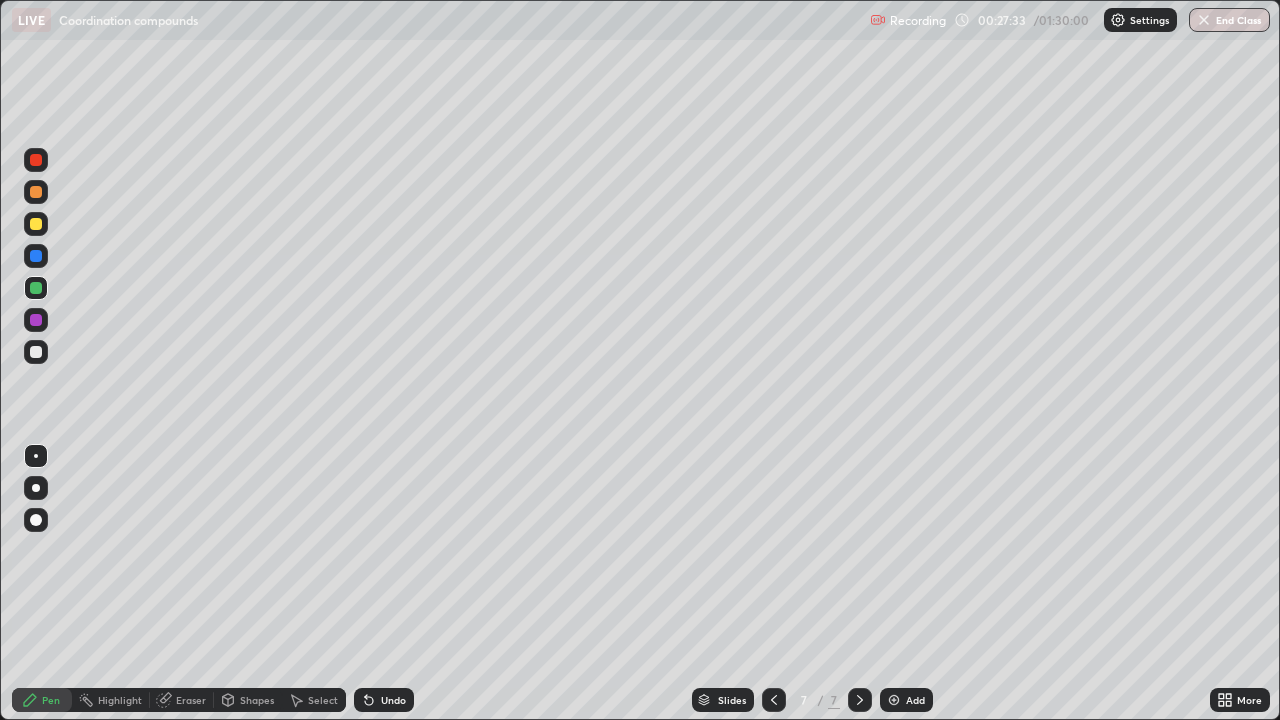 click 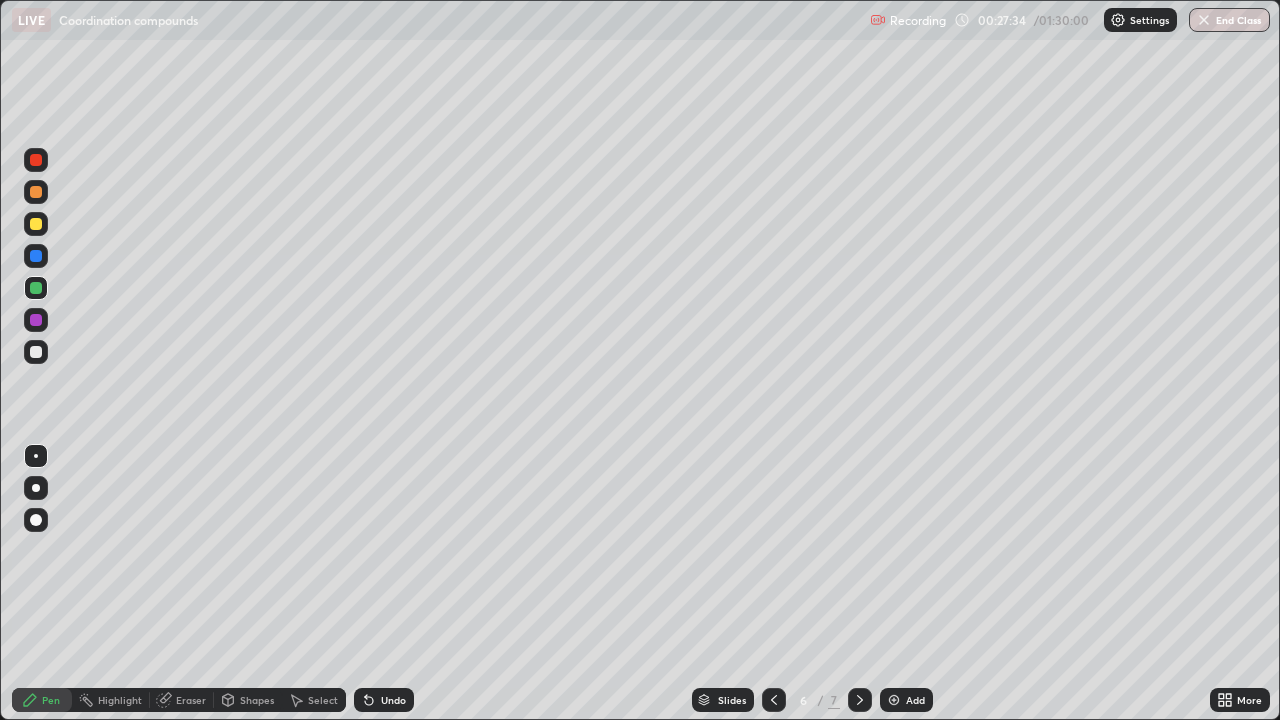 click 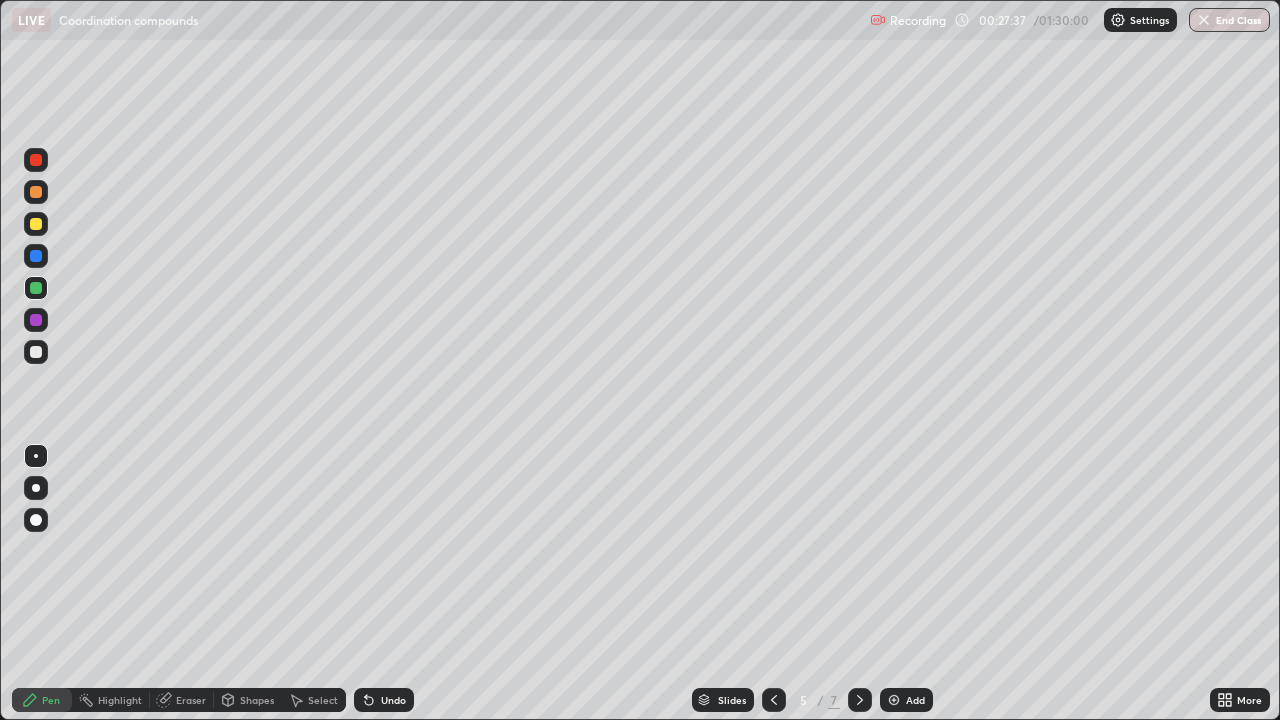 click 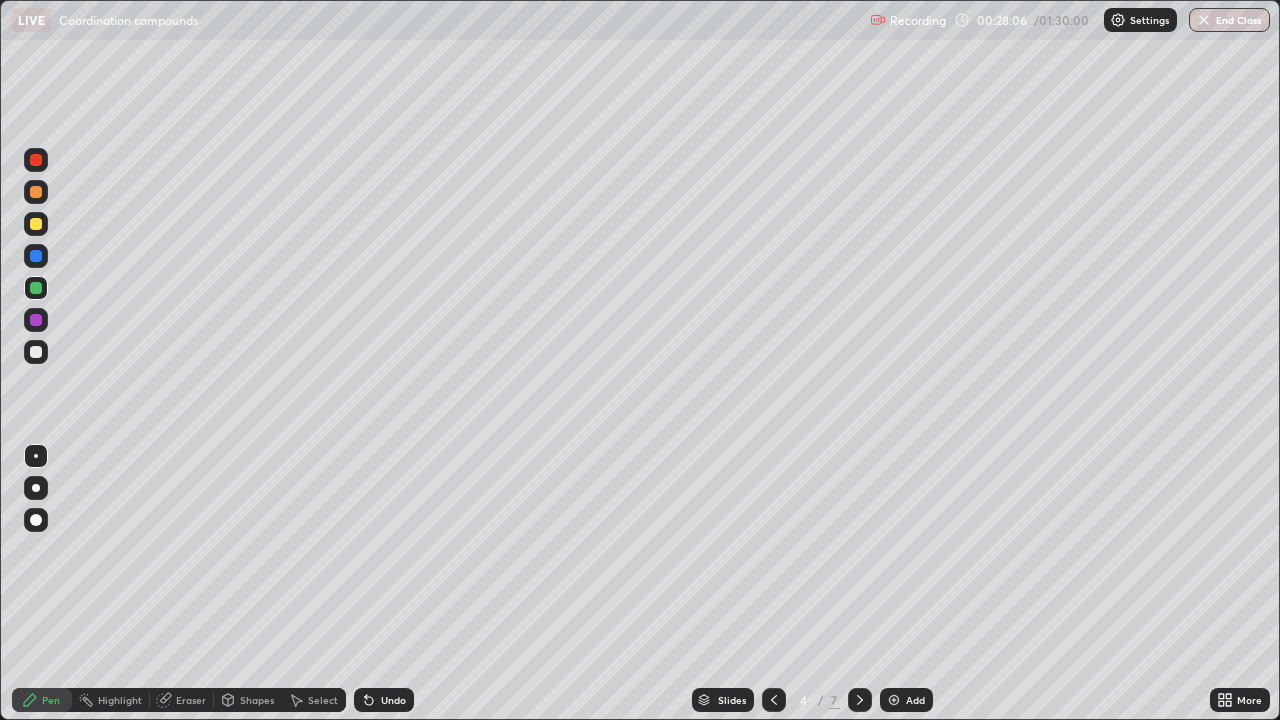 click at bounding box center [860, 700] 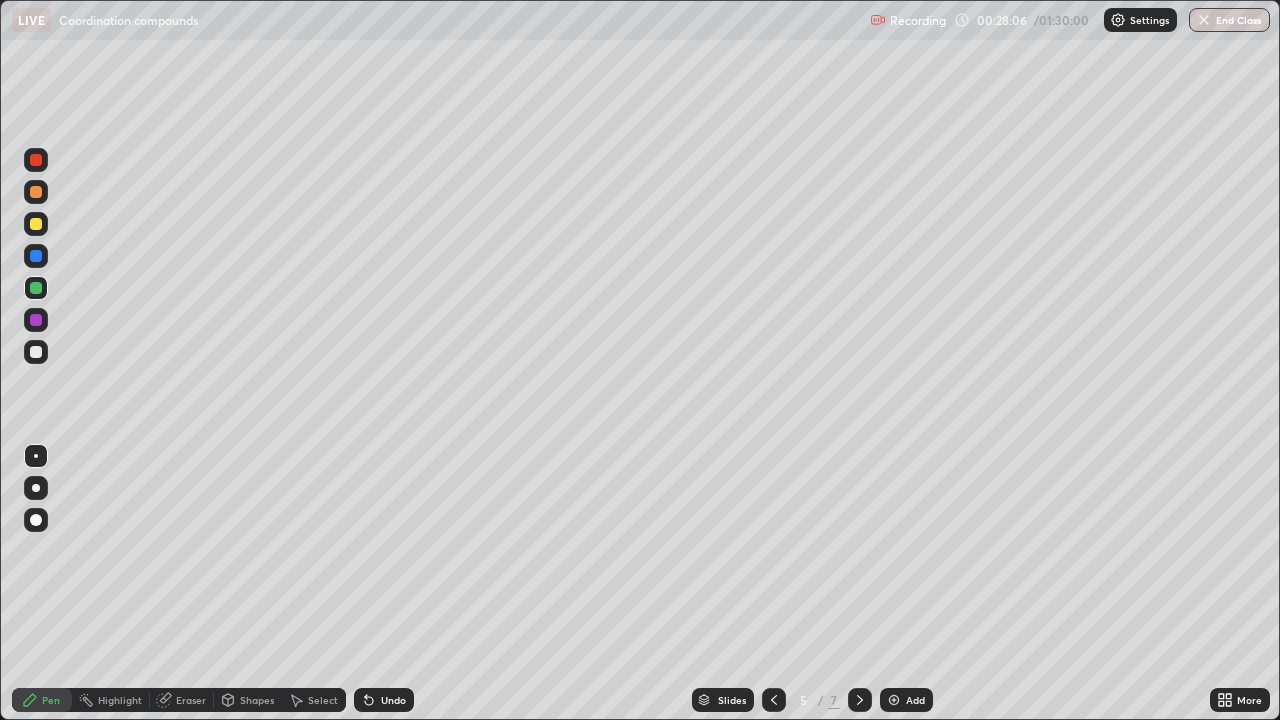 click at bounding box center [860, 700] 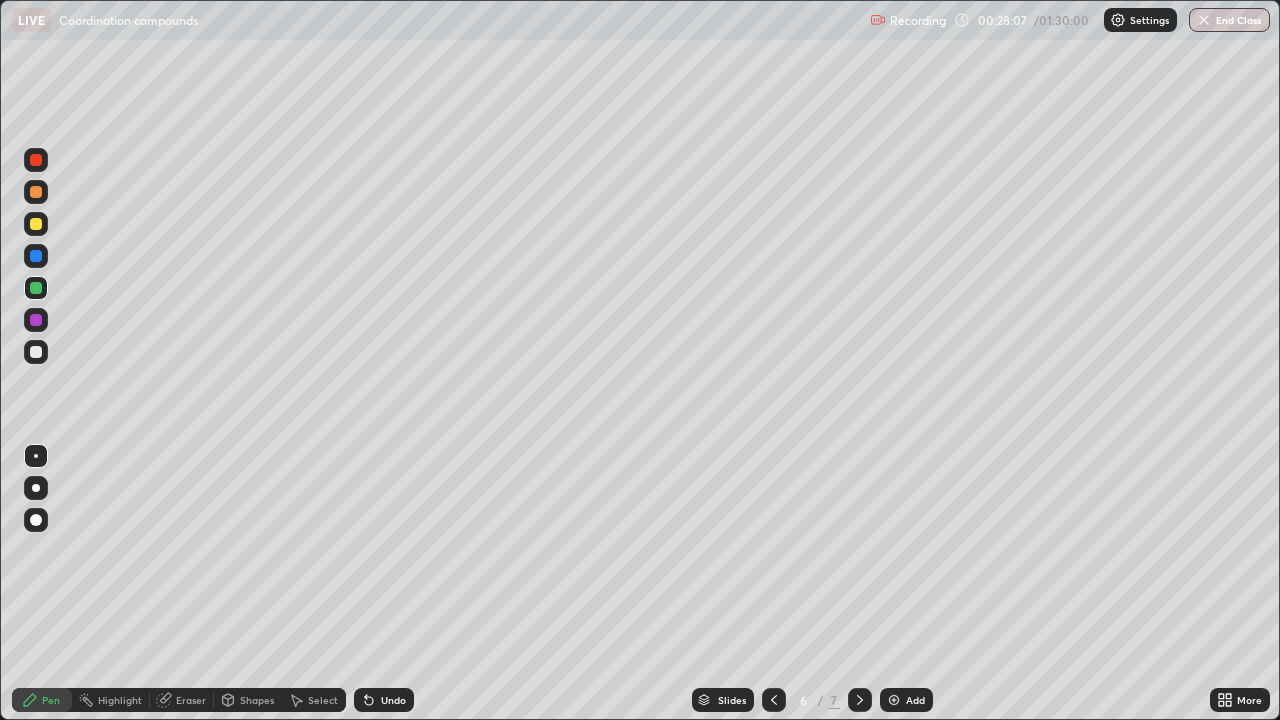 click at bounding box center [860, 700] 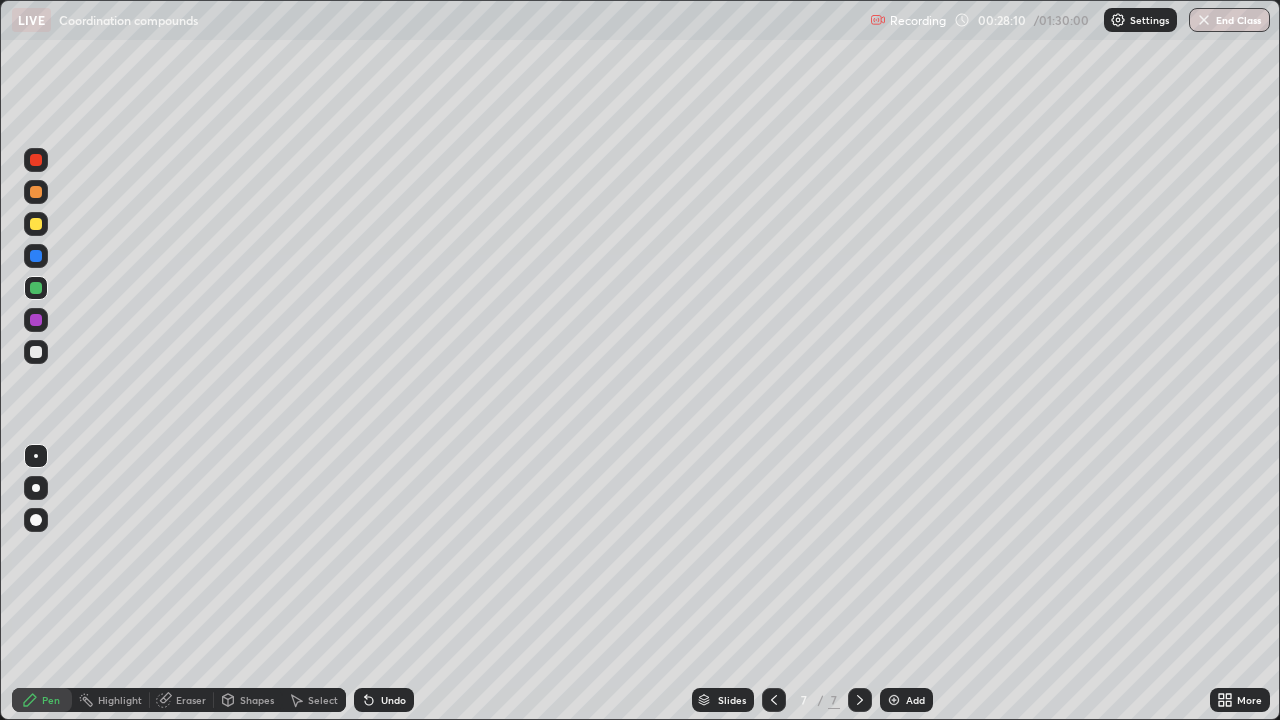 click at bounding box center [36, 224] 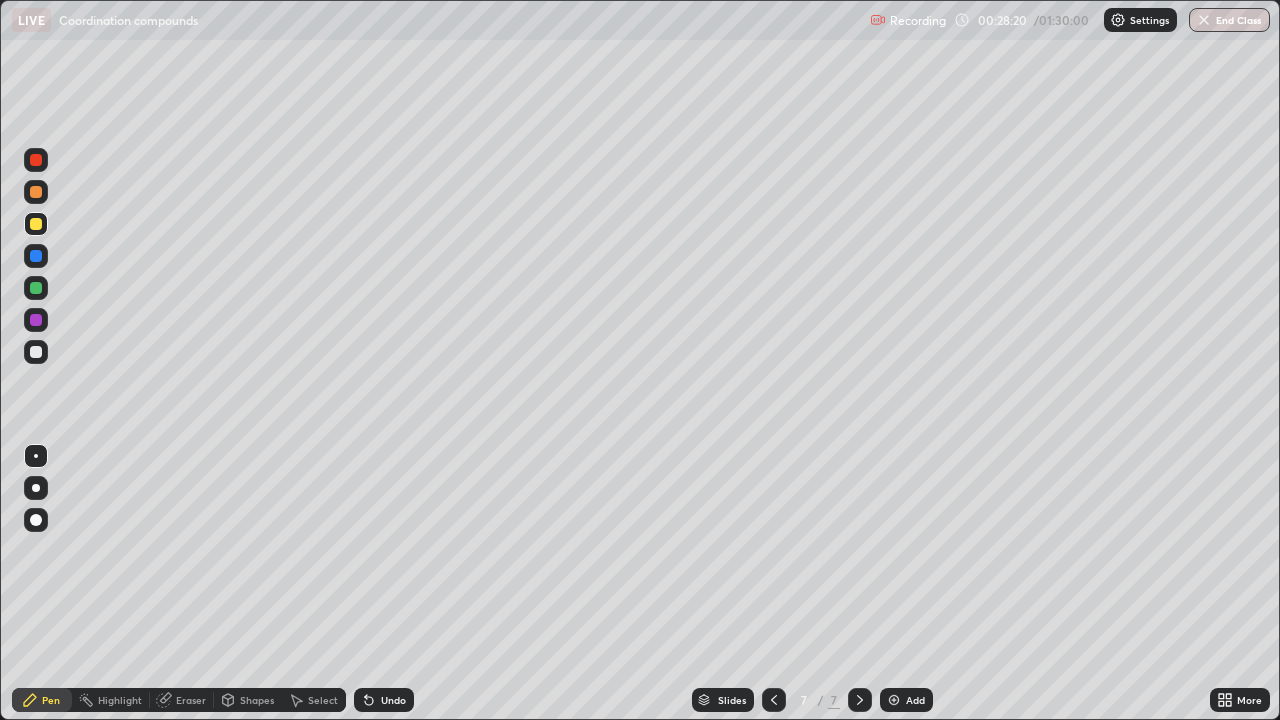 click on "Undo" at bounding box center [384, 700] 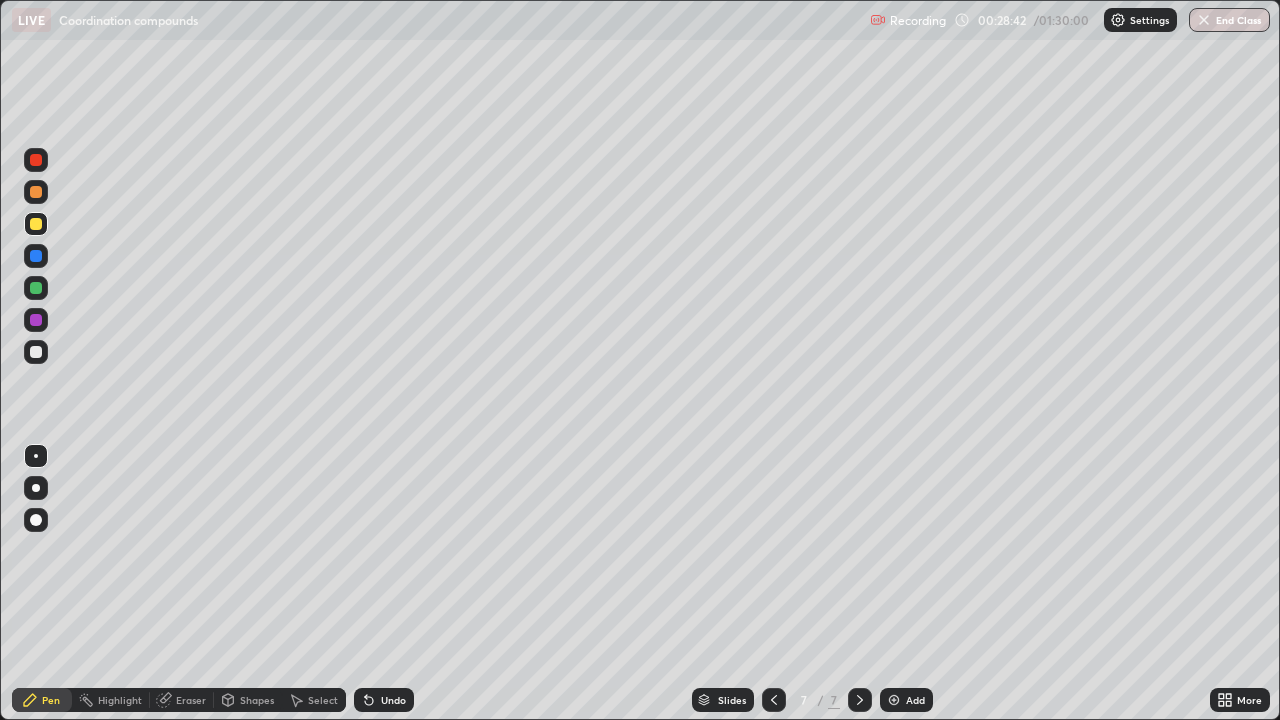 click at bounding box center (36, 192) 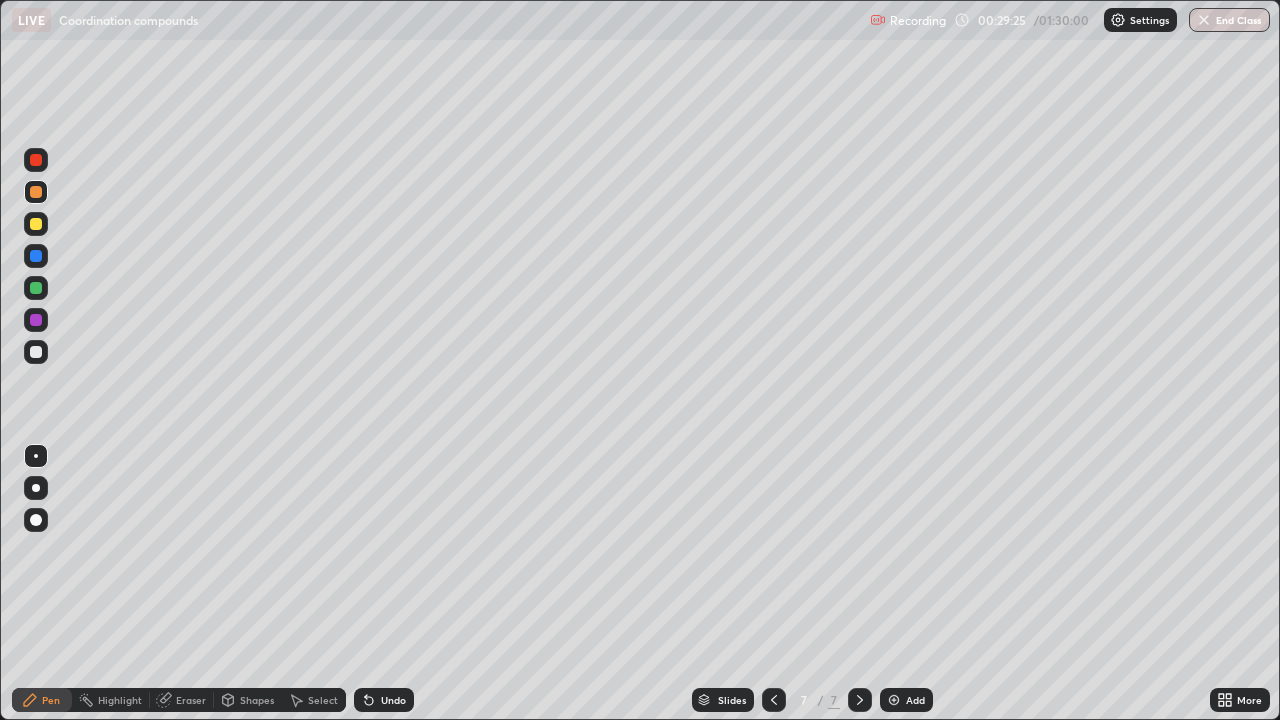 click at bounding box center (894, 700) 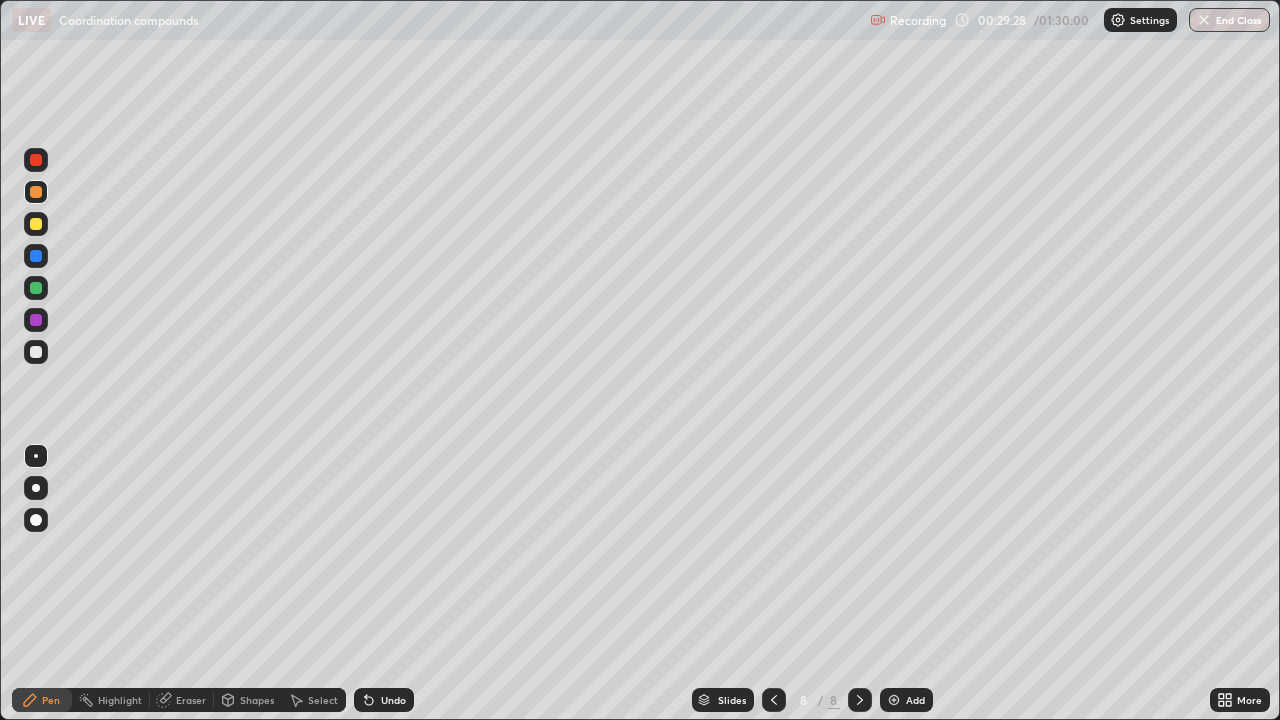 click at bounding box center [36, 224] 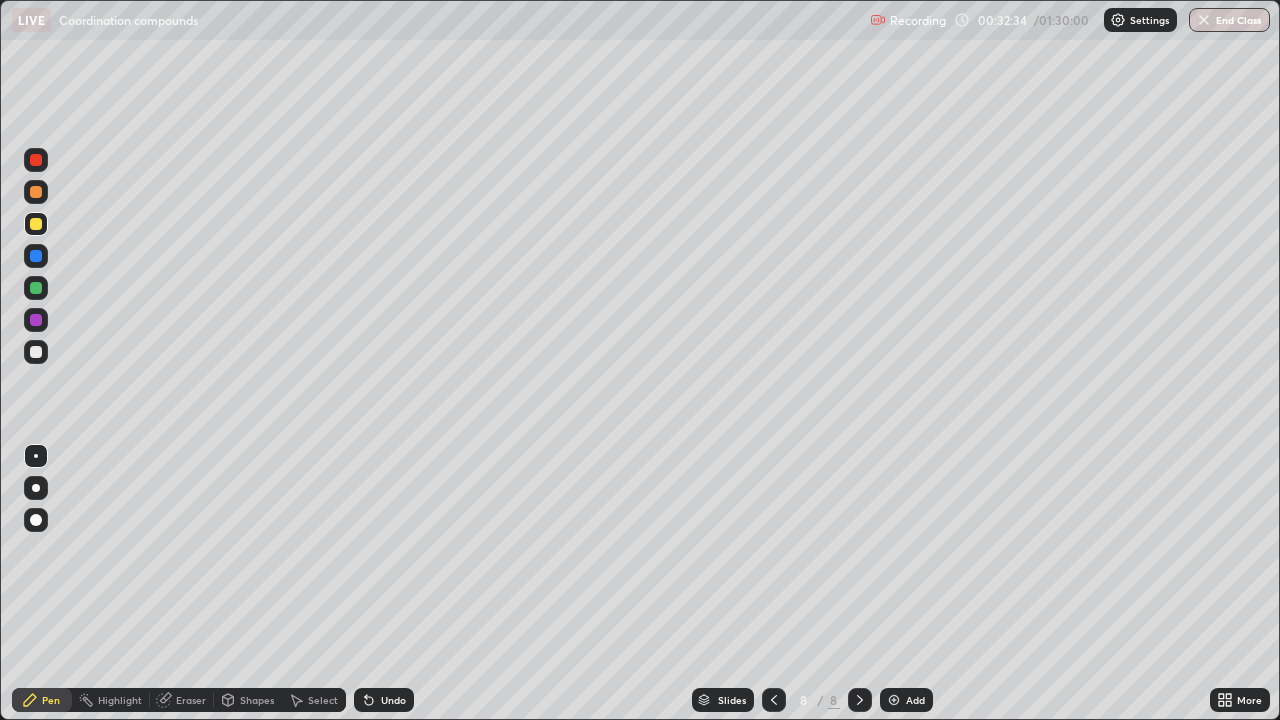 click at bounding box center [774, 700] 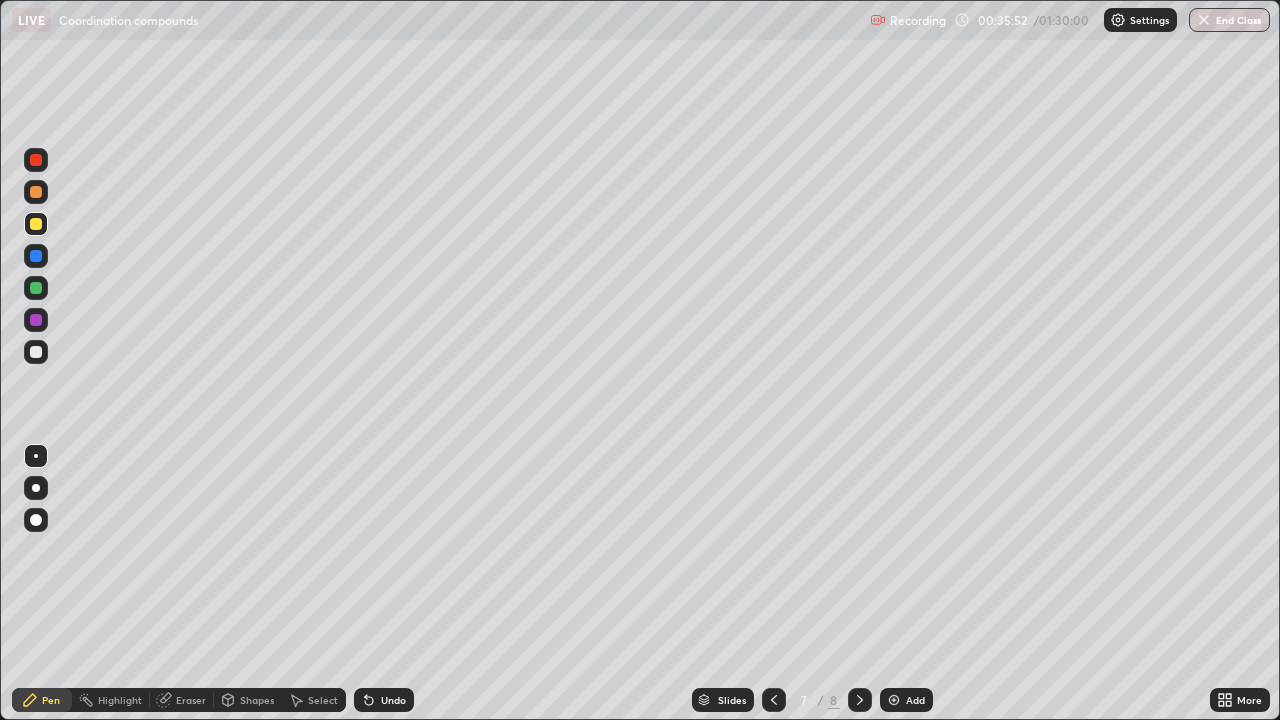click on "Add" at bounding box center (915, 700) 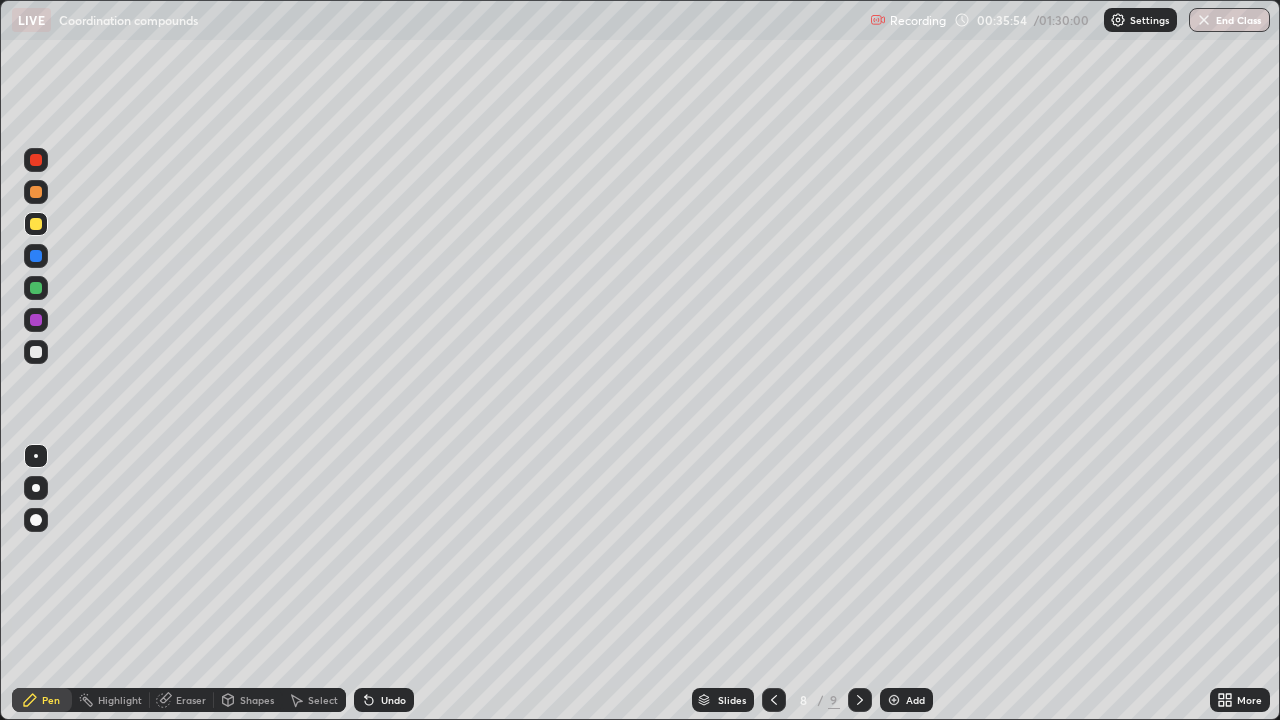 click at bounding box center (36, 192) 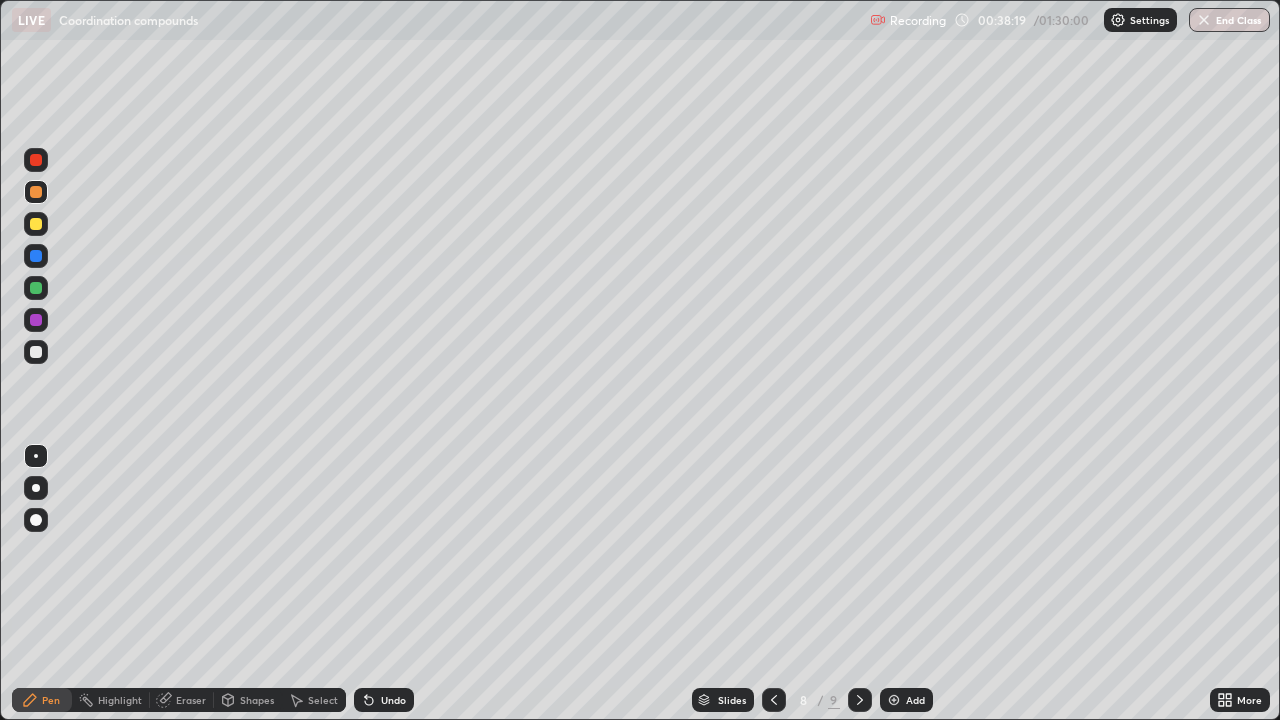 click on "Undo" at bounding box center (384, 700) 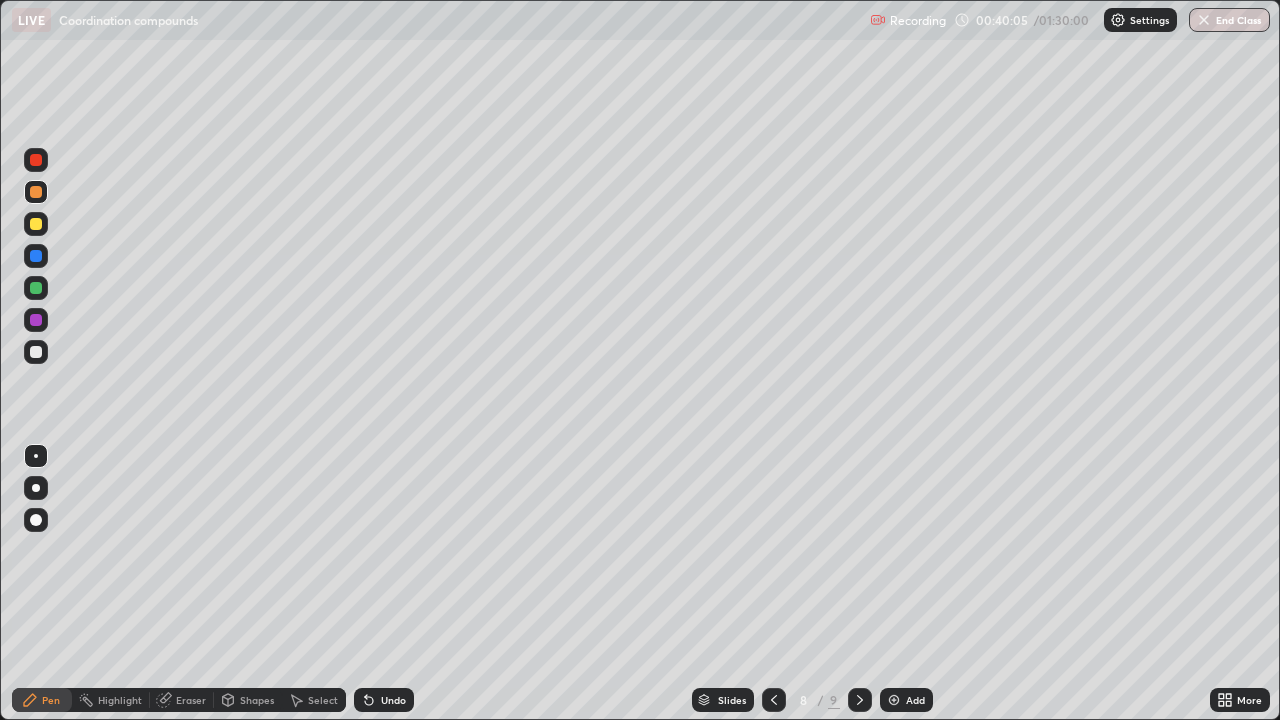 click 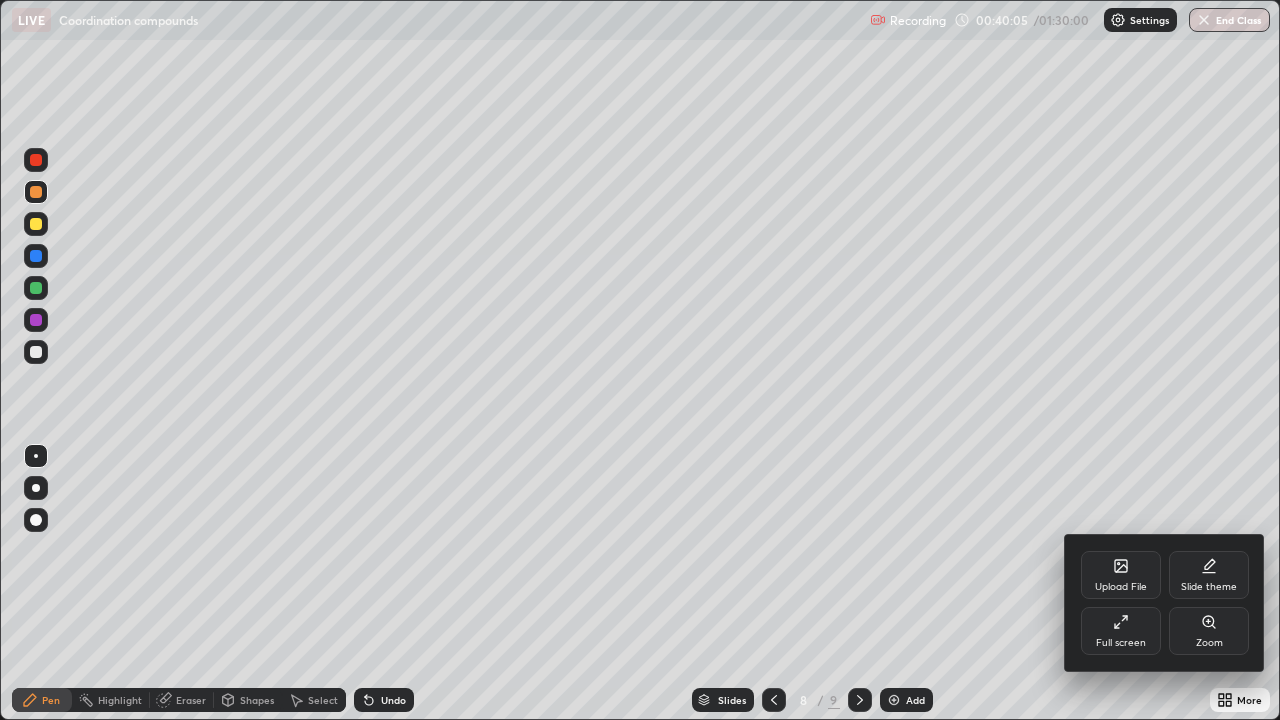 click on "Full screen" at bounding box center (1121, 643) 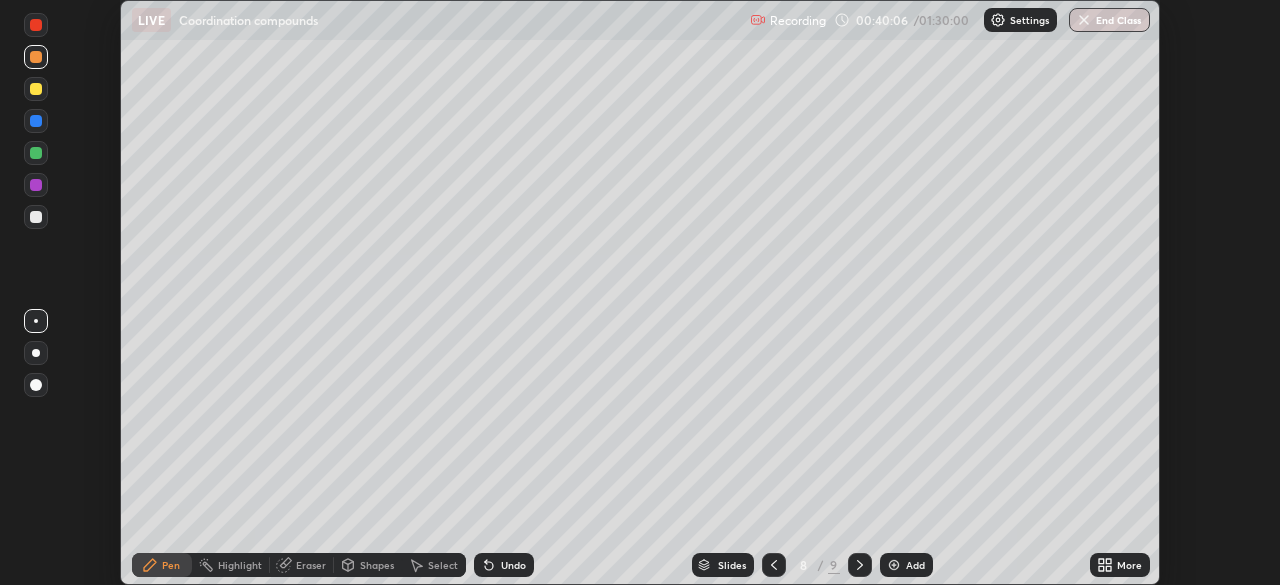 scroll, scrollTop: 585, scrollLeft: 1280, axis: both 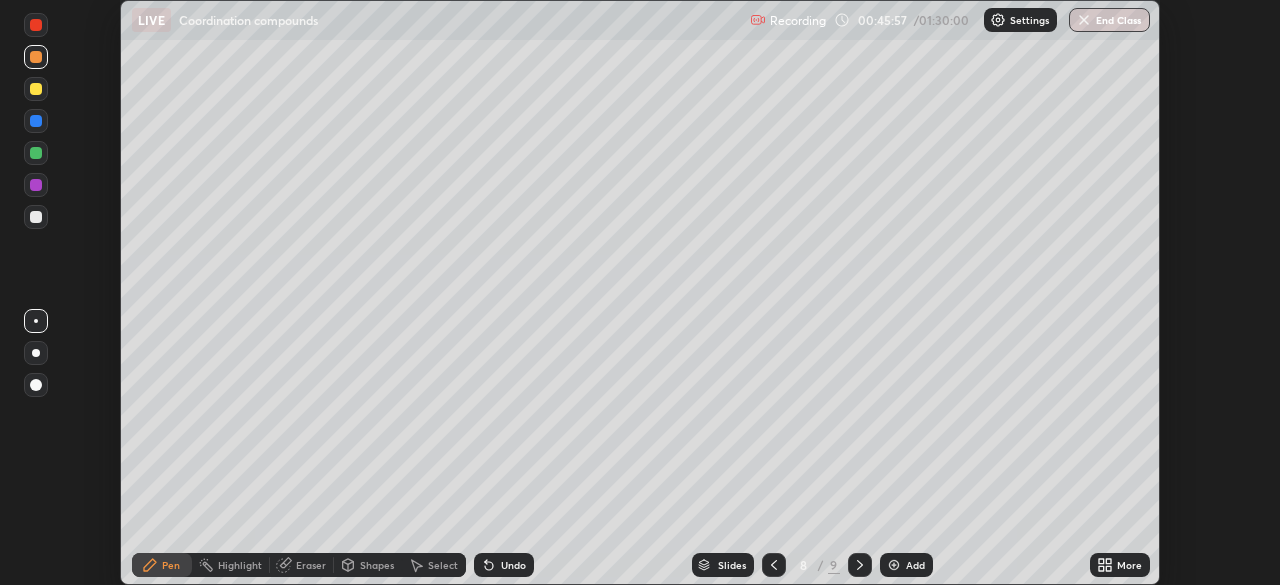 click on "Add" at bounding box center (906, 565) 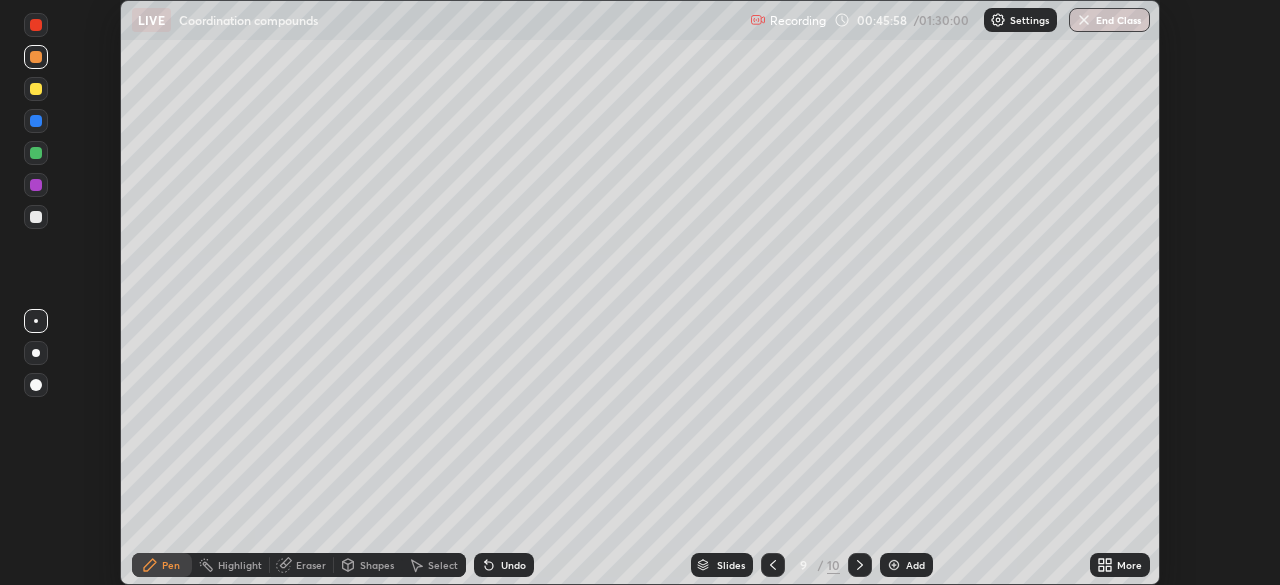 click at bounding box center (36, 153) 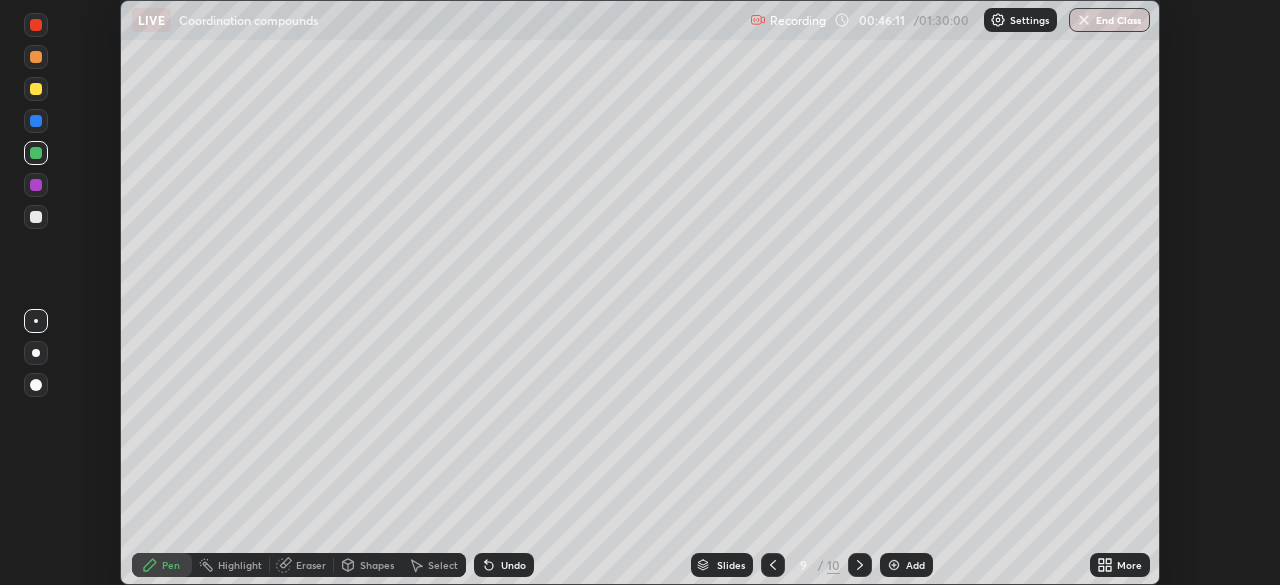 click on "Shapes" at bounding box center [377, 565] 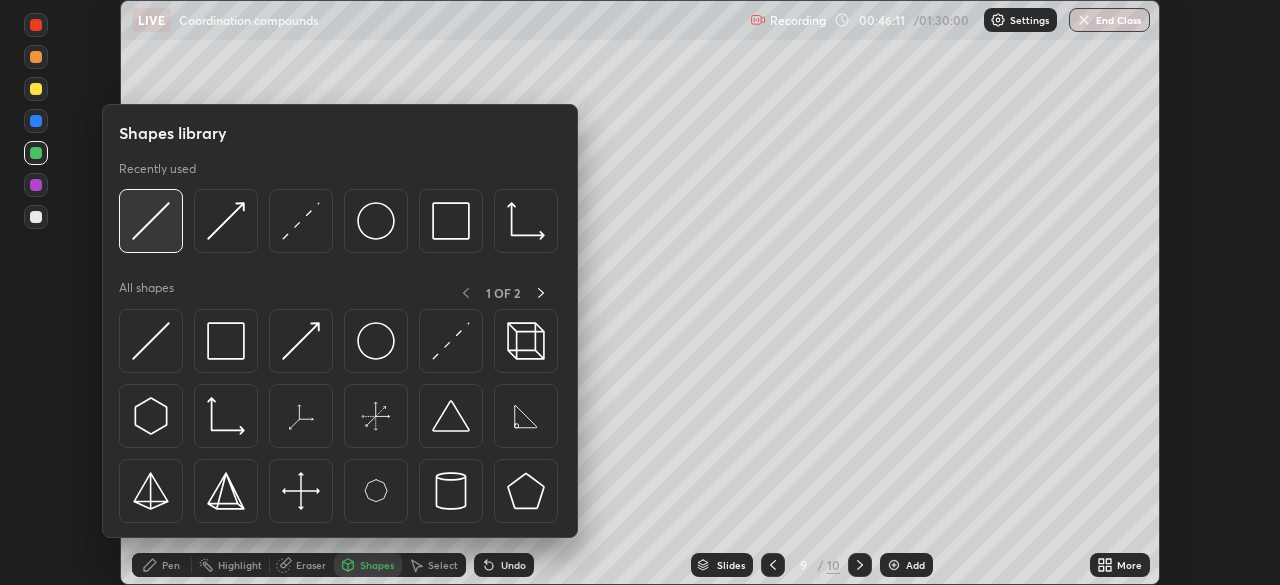 click at bounding box center (151, 221) 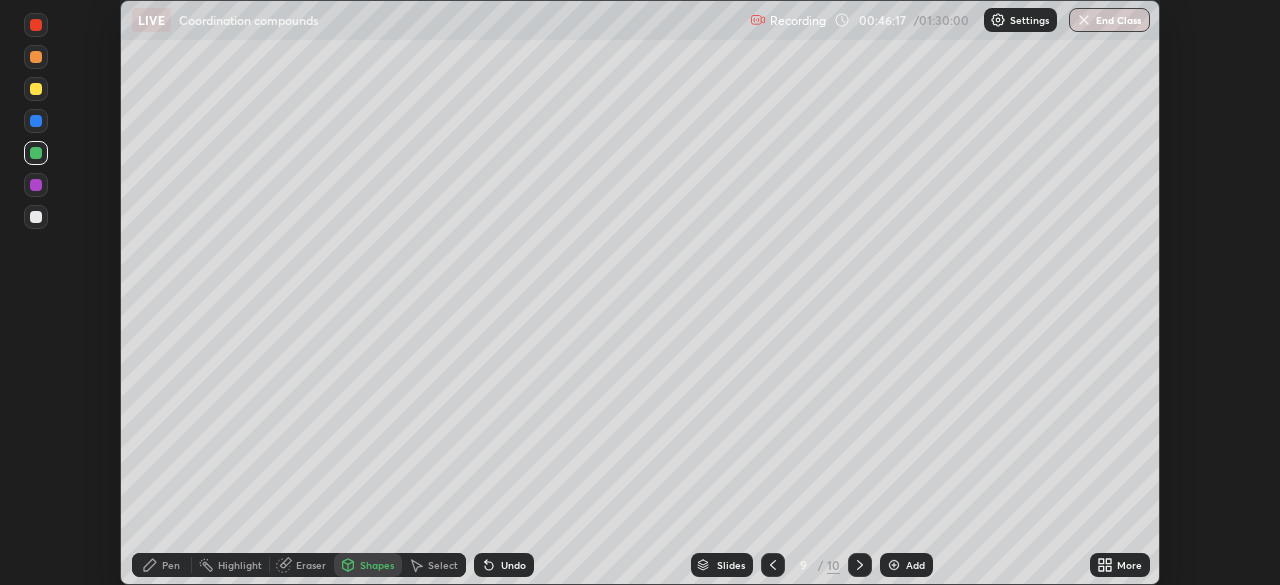 click 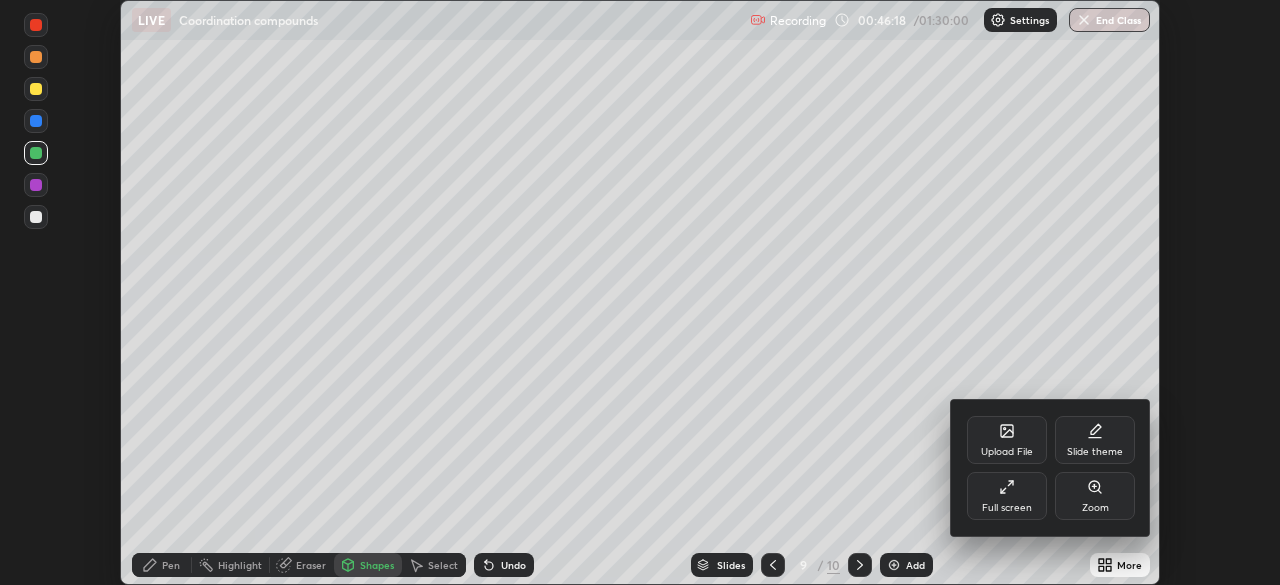 click on "Full screen" at bounding box center (1007, 508) 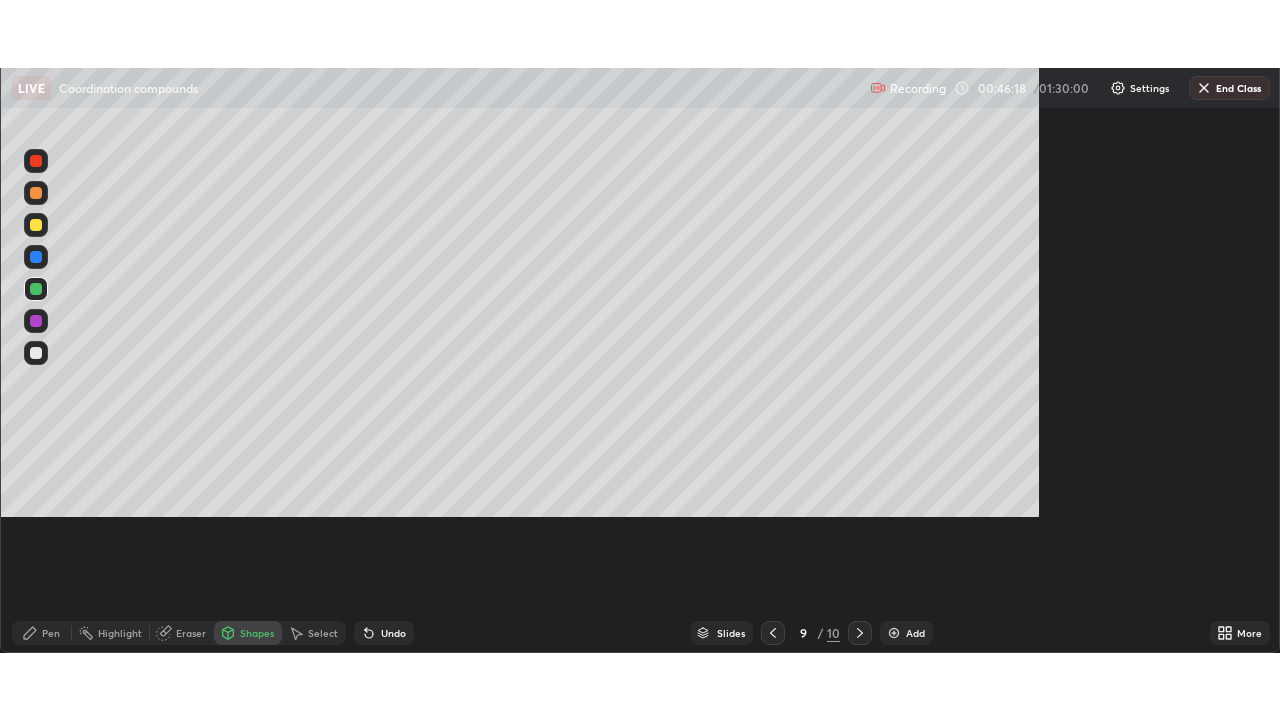 scroll, scrollTop: 99280, scrollLeft: 98720, axis: both 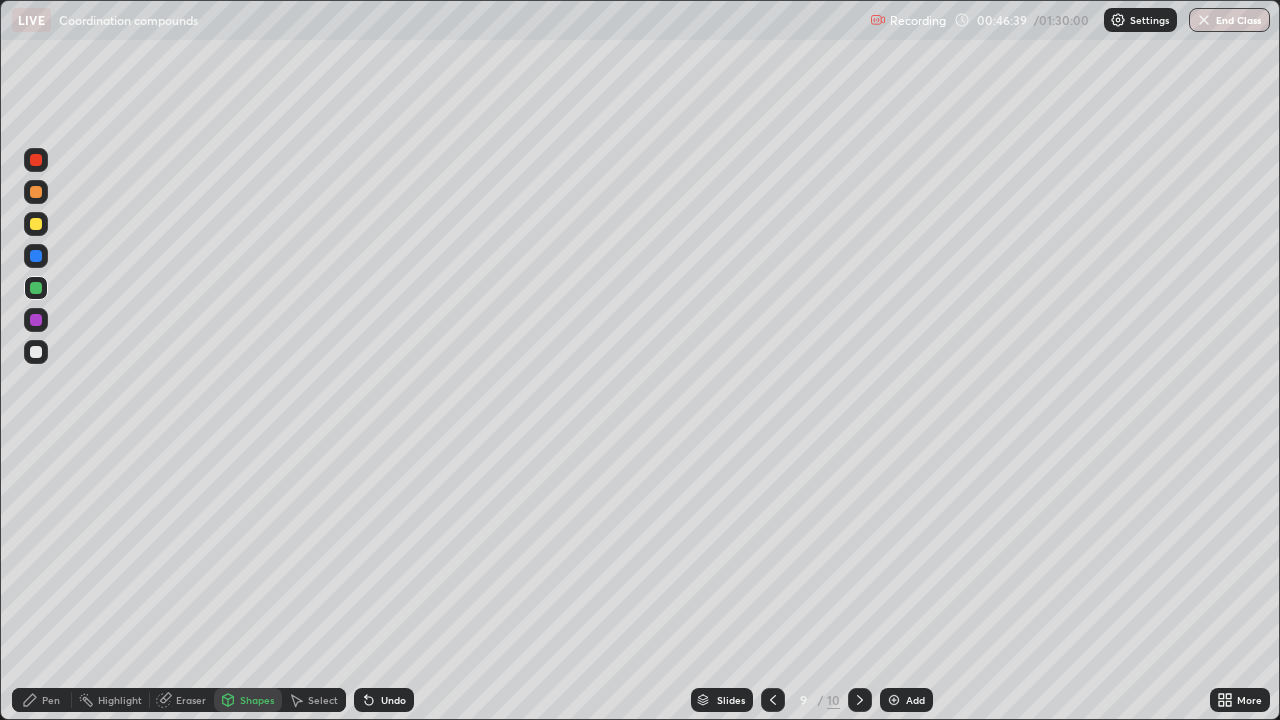 click on "Pen" at bounding box center [42, 700] 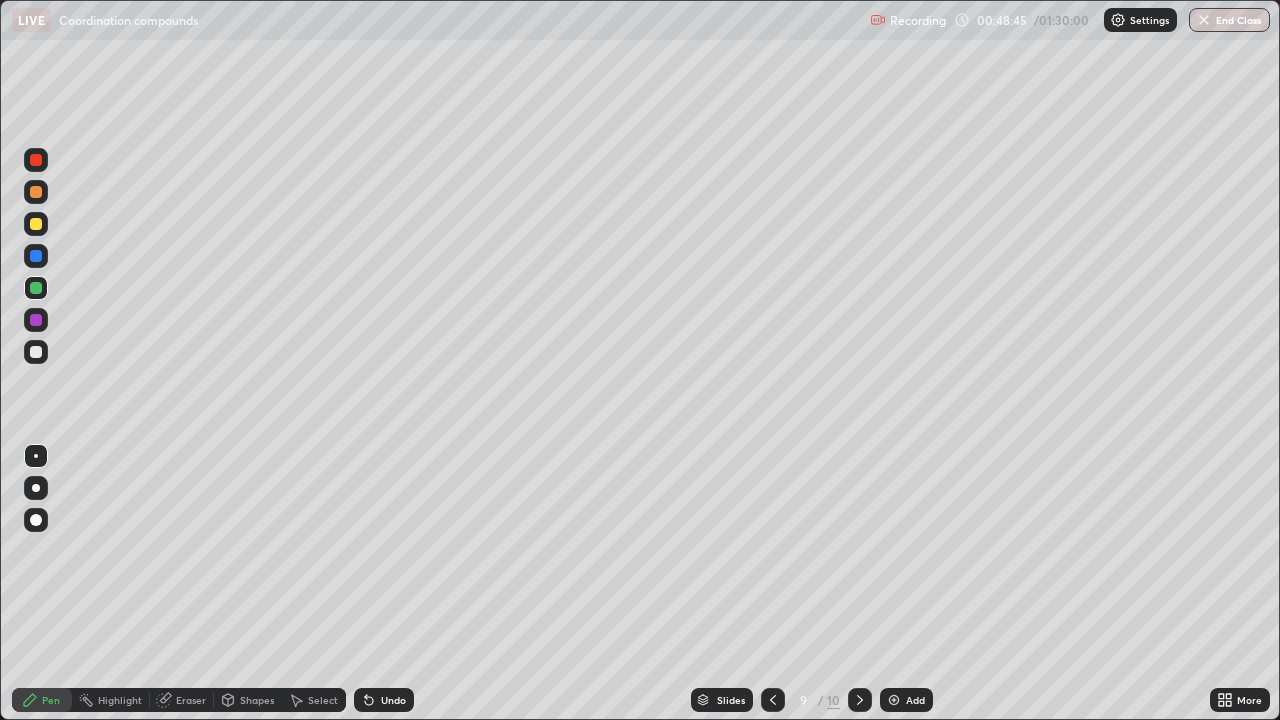 click on "Add" at bounding box center [915, 700] 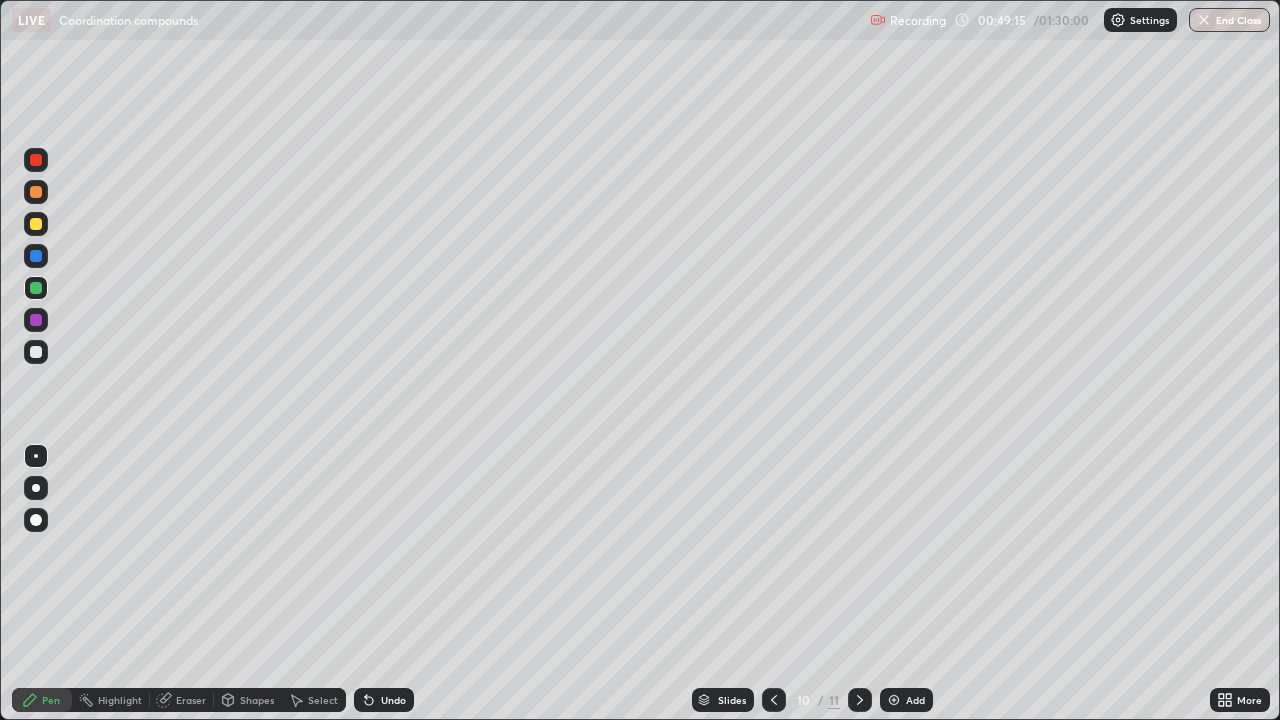 click on "Shapes" at bounding box center (248, 700) 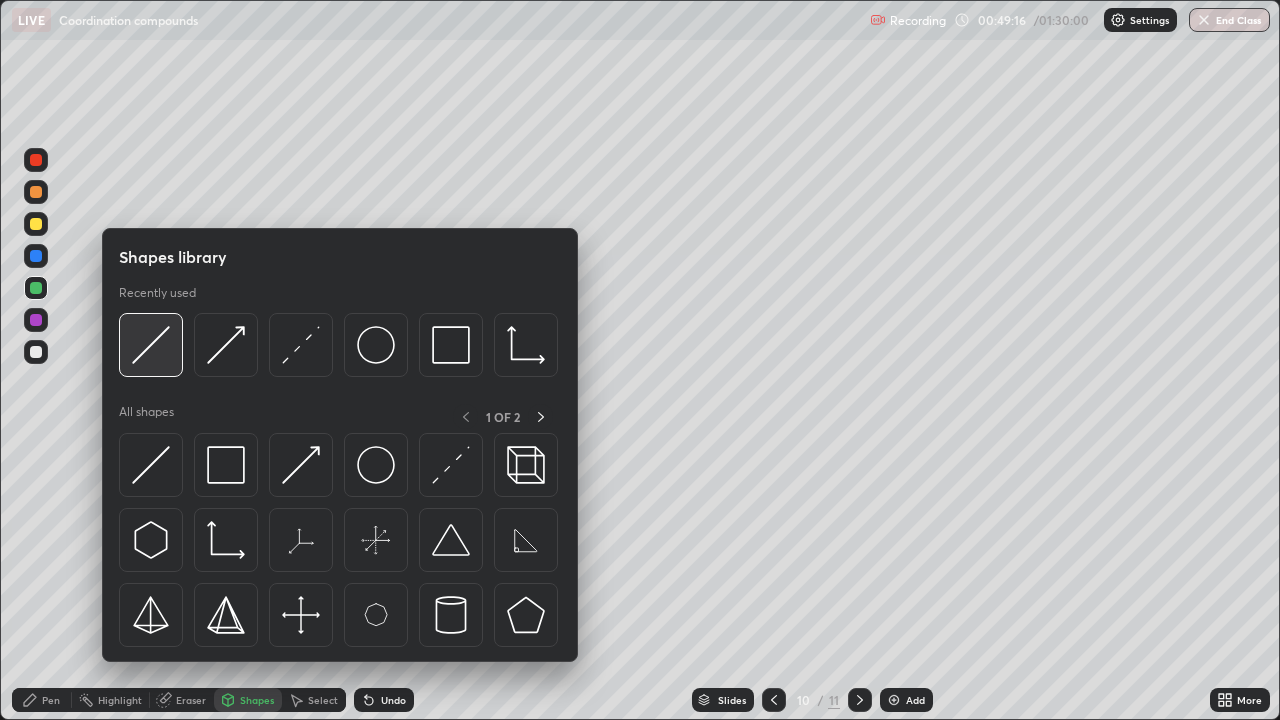 click at bounding box center [151, 345] 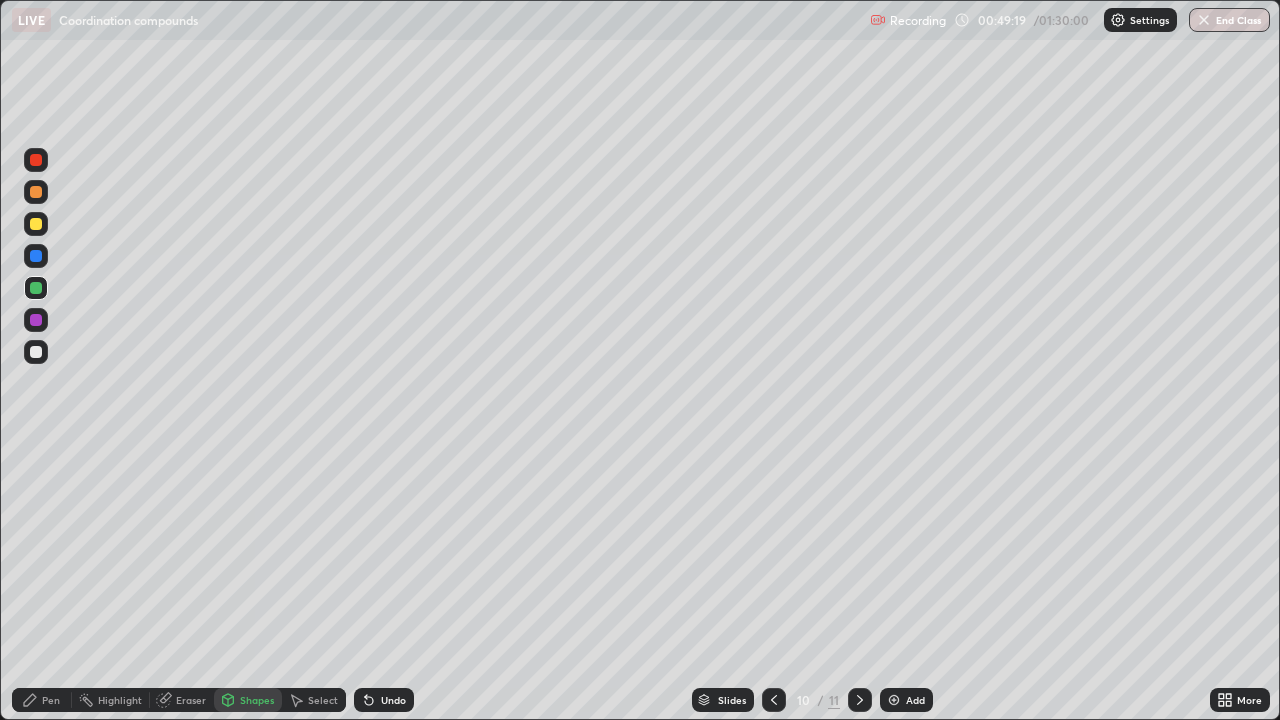 click on "Pen" at bounding box center [42, 700] 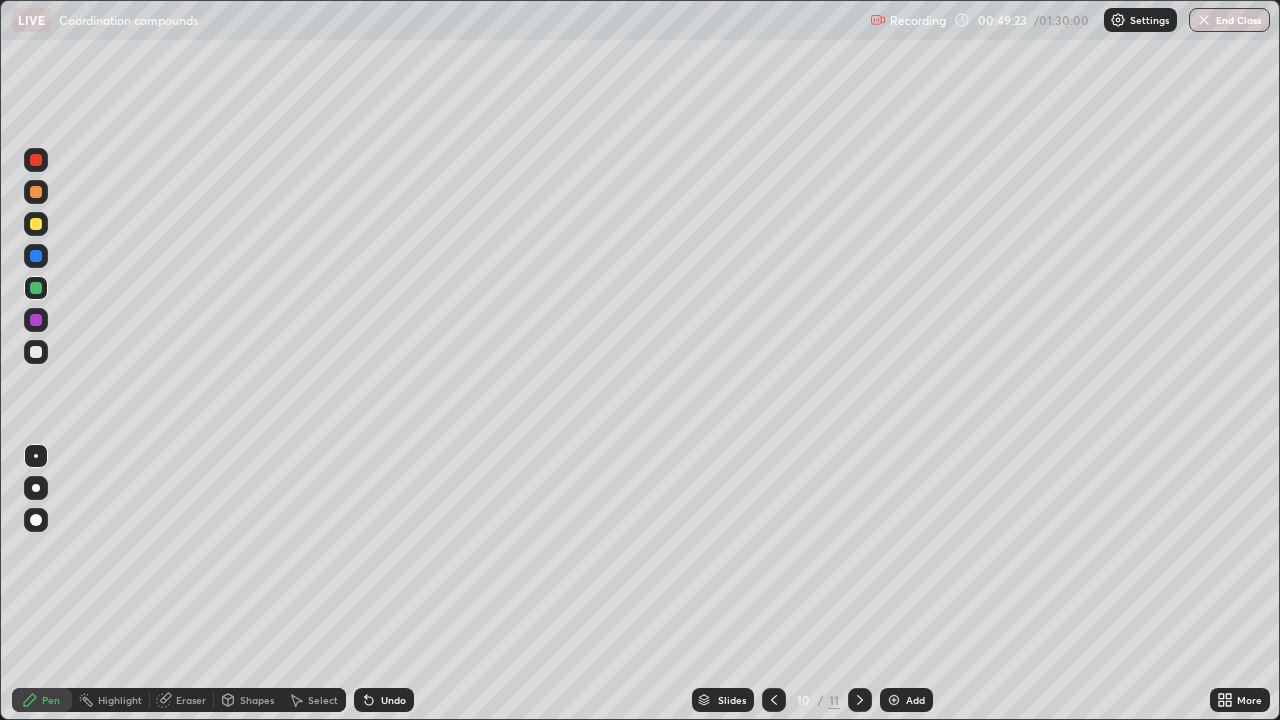 click at bounding box center (36, 224) 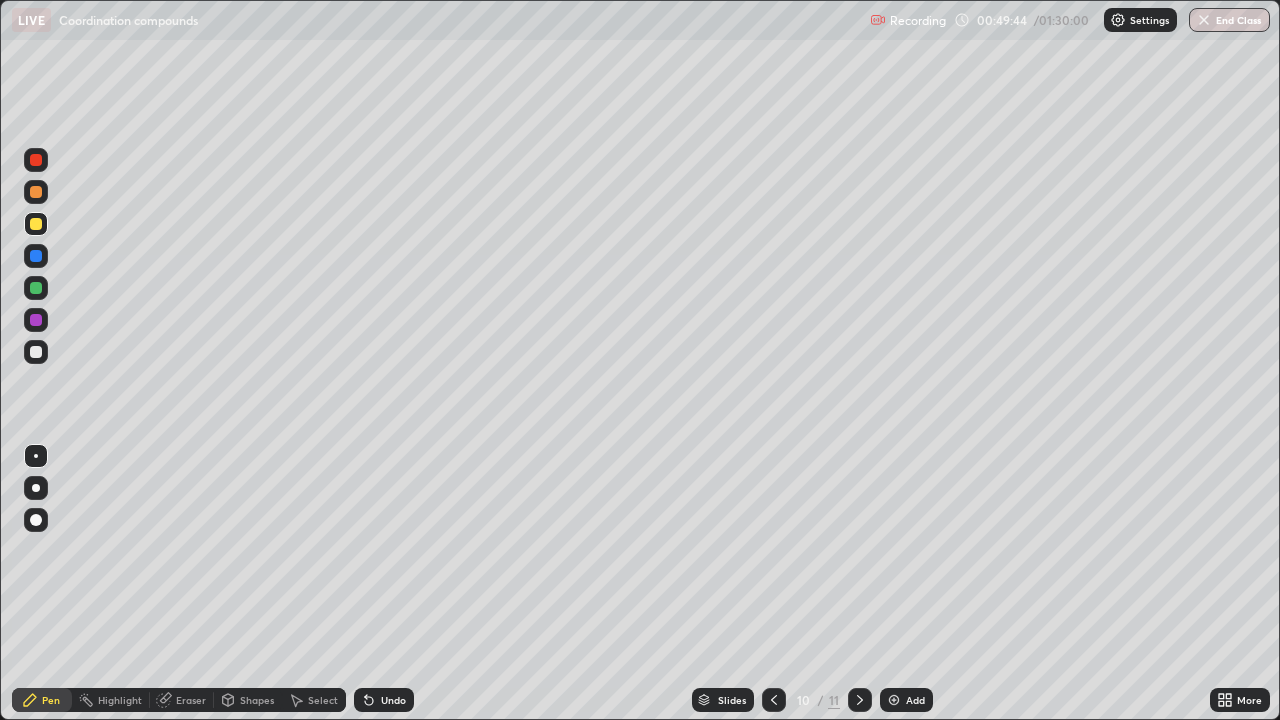 click at bounding box center [774, 700] 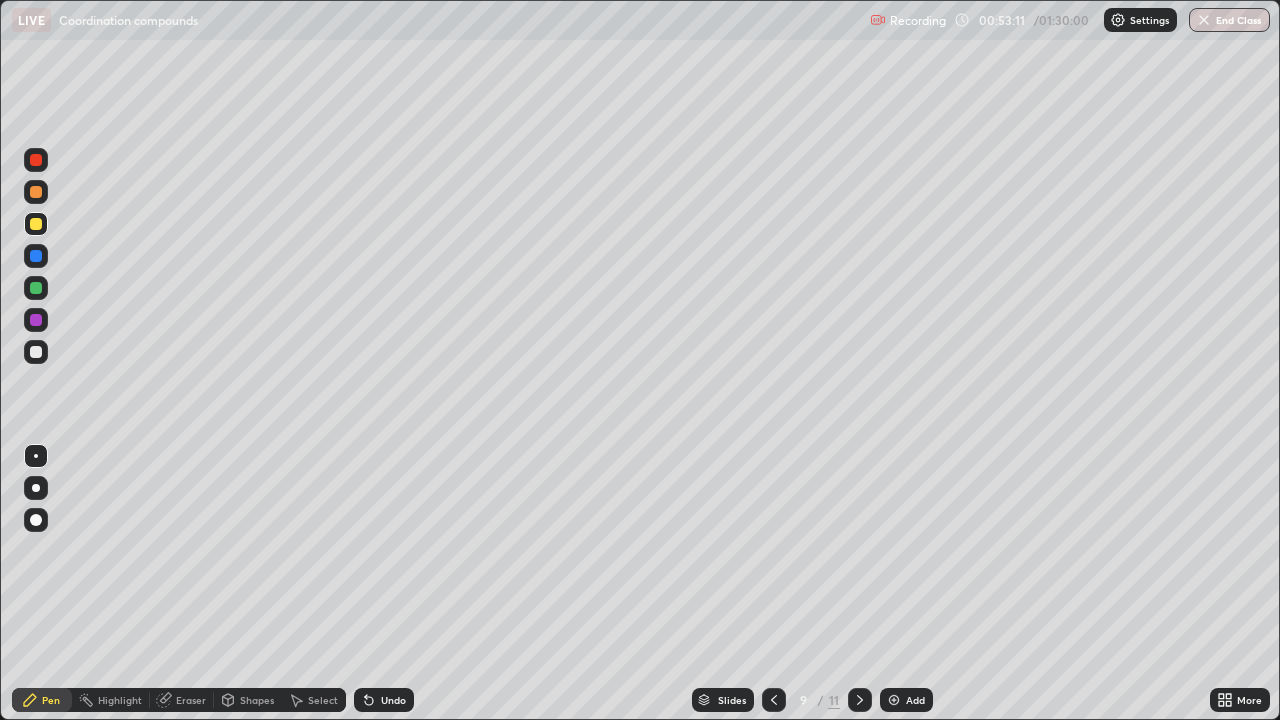 click on "Shapes" at bounding box center (257, 700) 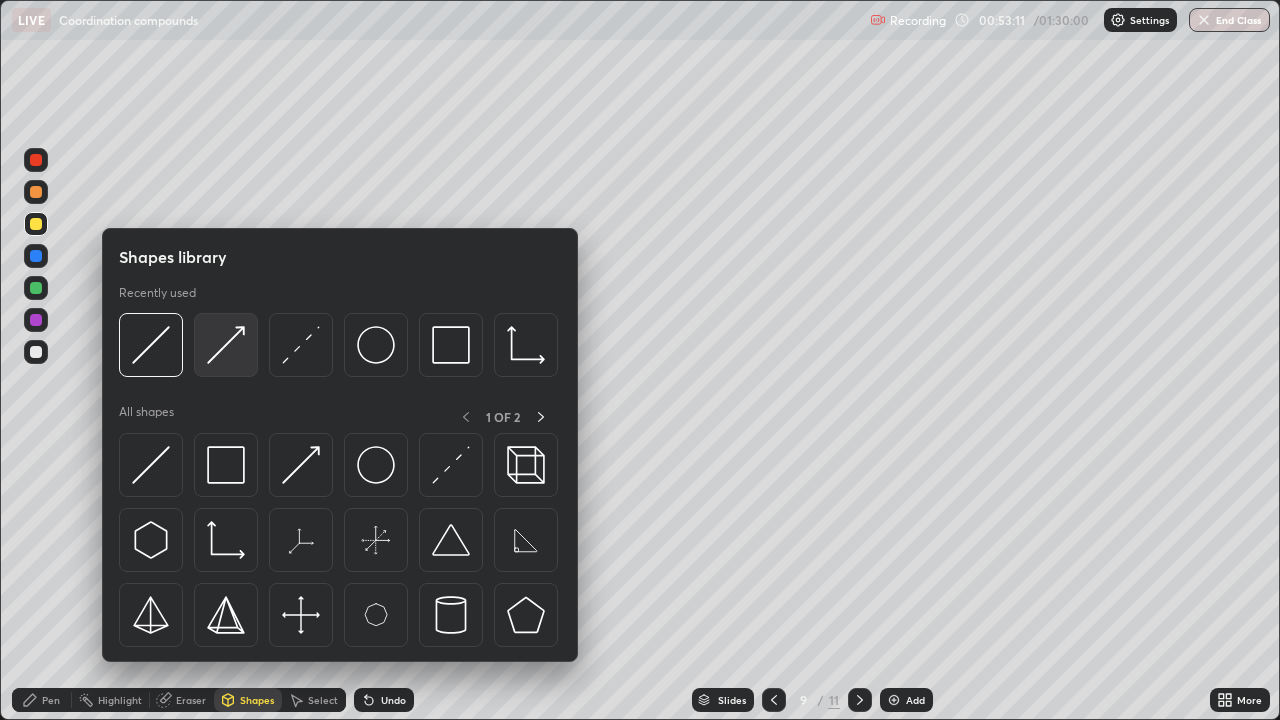 click at bounding box center [226, 345] 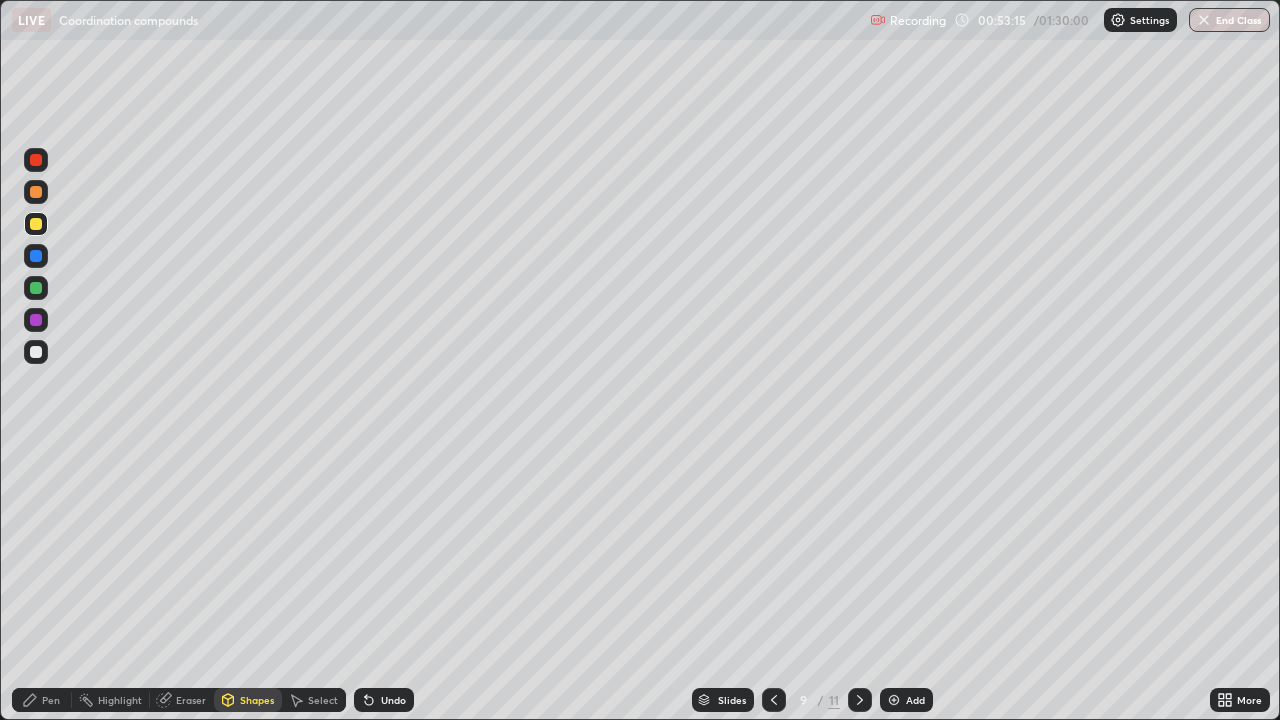 click on "Pen" at bounding box center [42, 700] 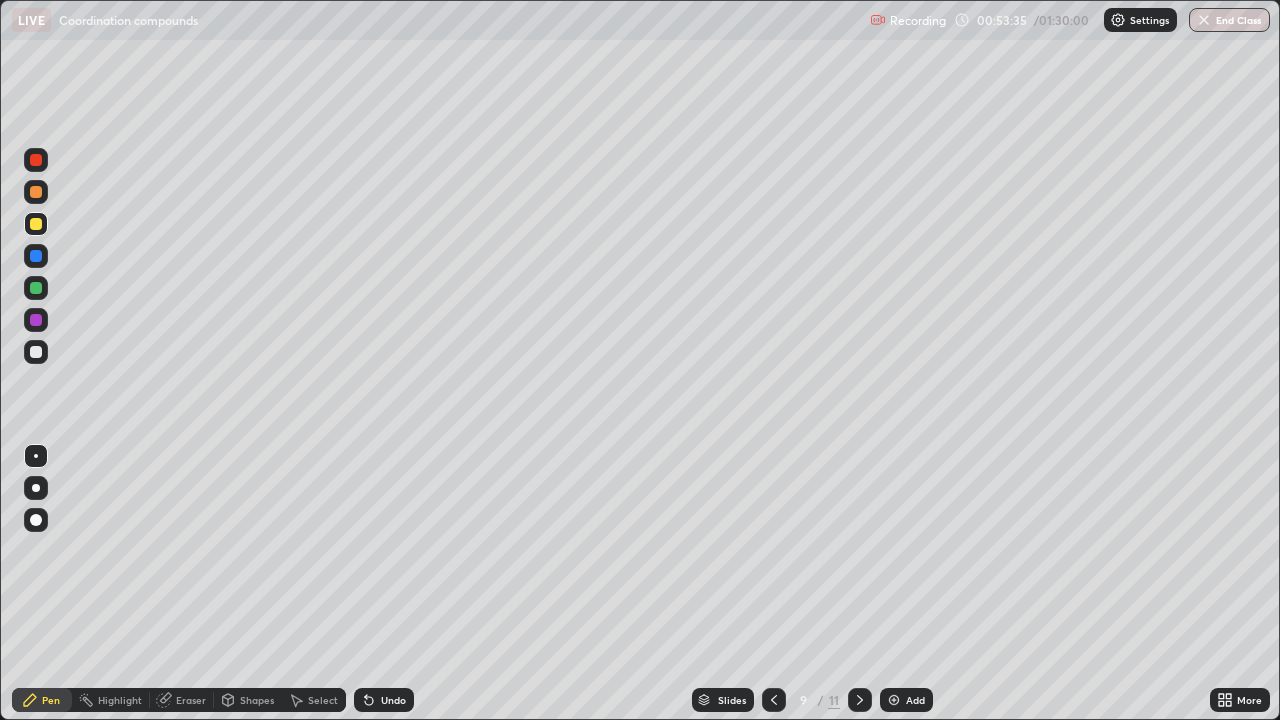 click on "Undo" at bounding box center [384, 700] 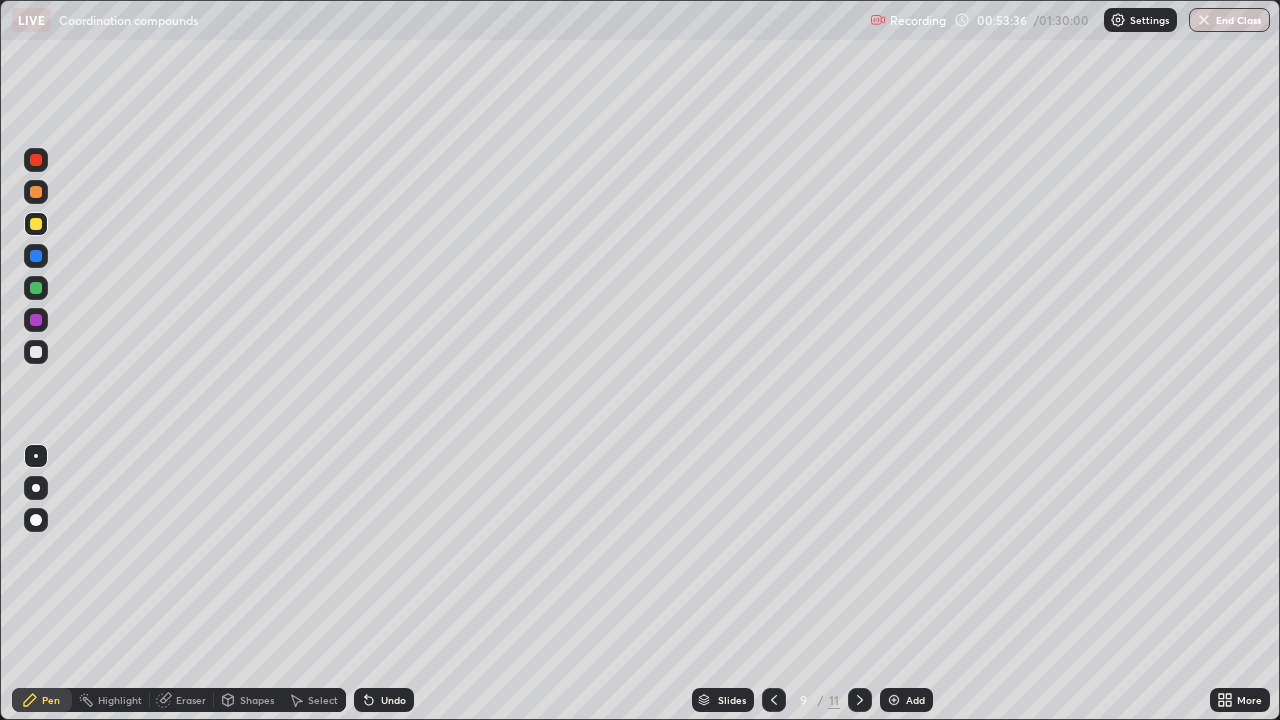 click on "Undo" at bounding box center [384, 700] 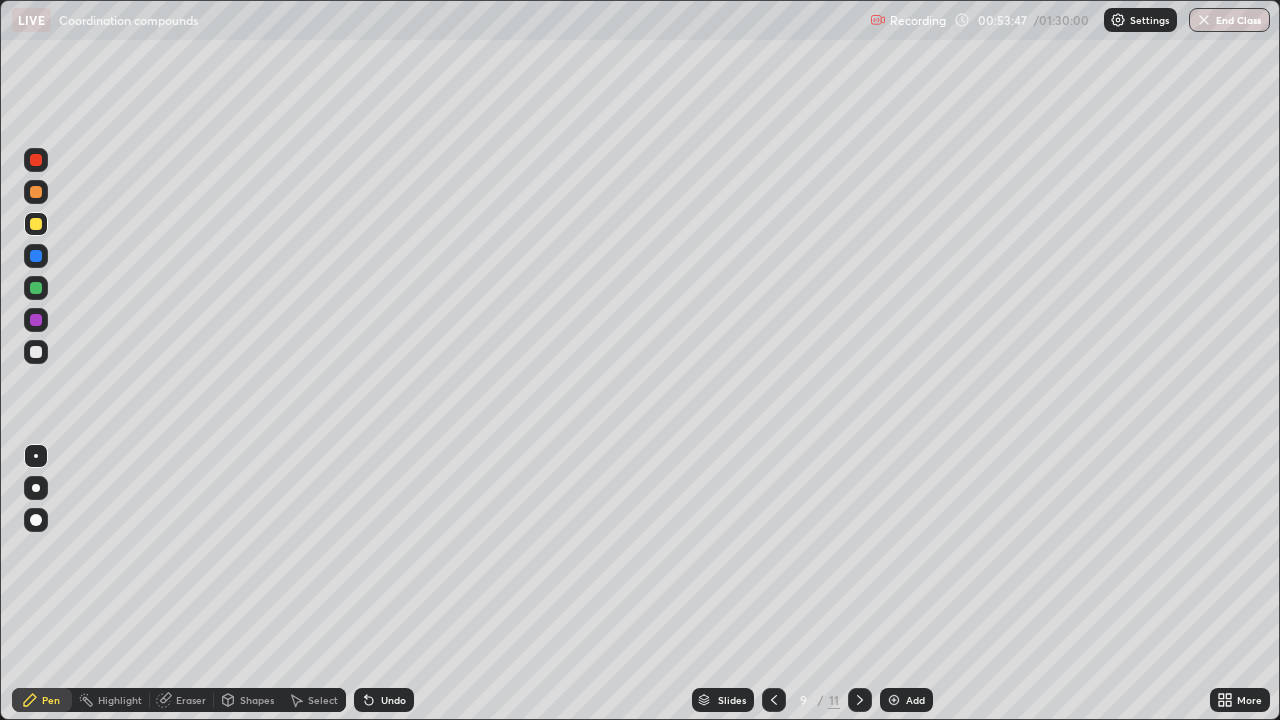 click on "Shapes" at bounding box center [257, 700] 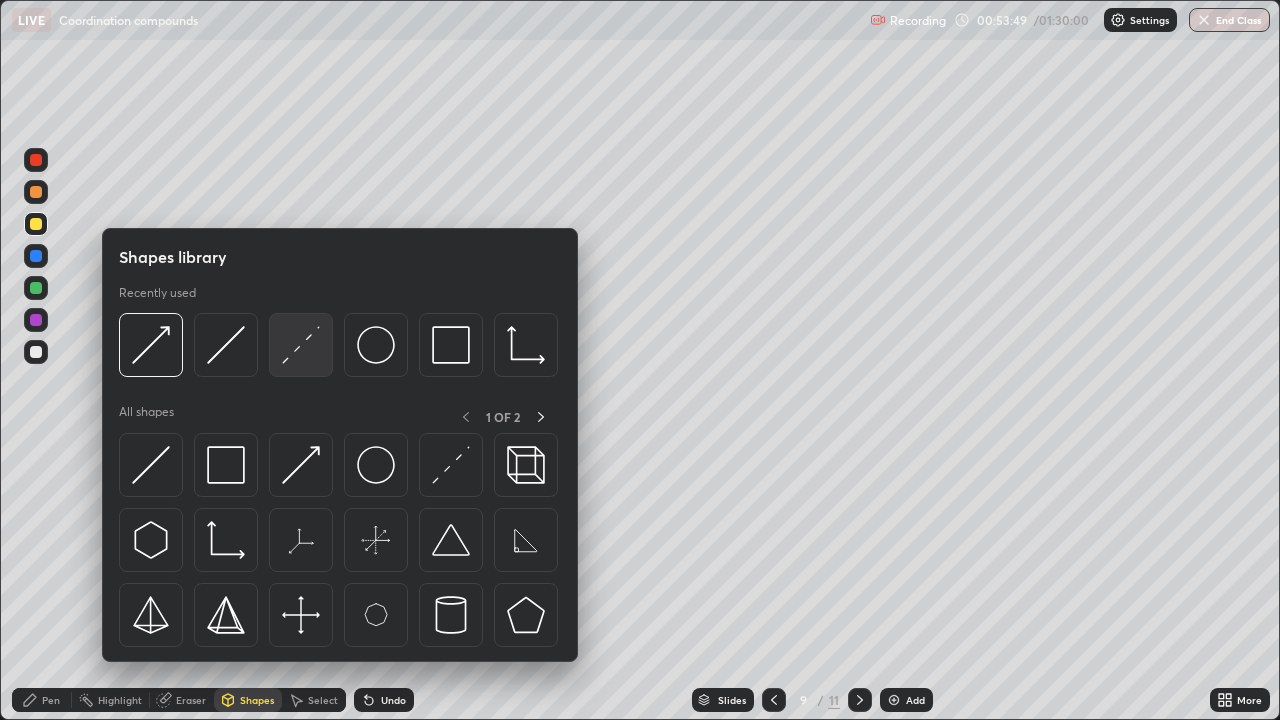 click at bounding box center (301, 345) 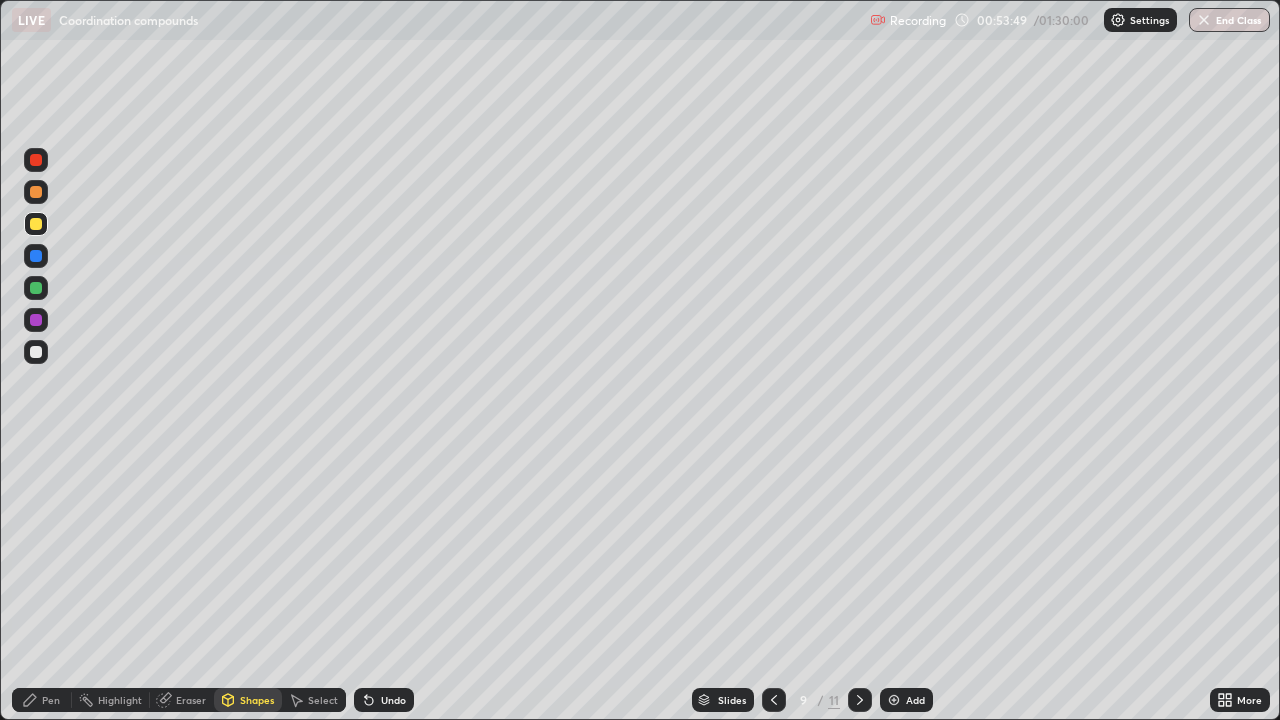 click at bounding box center [36, 192] 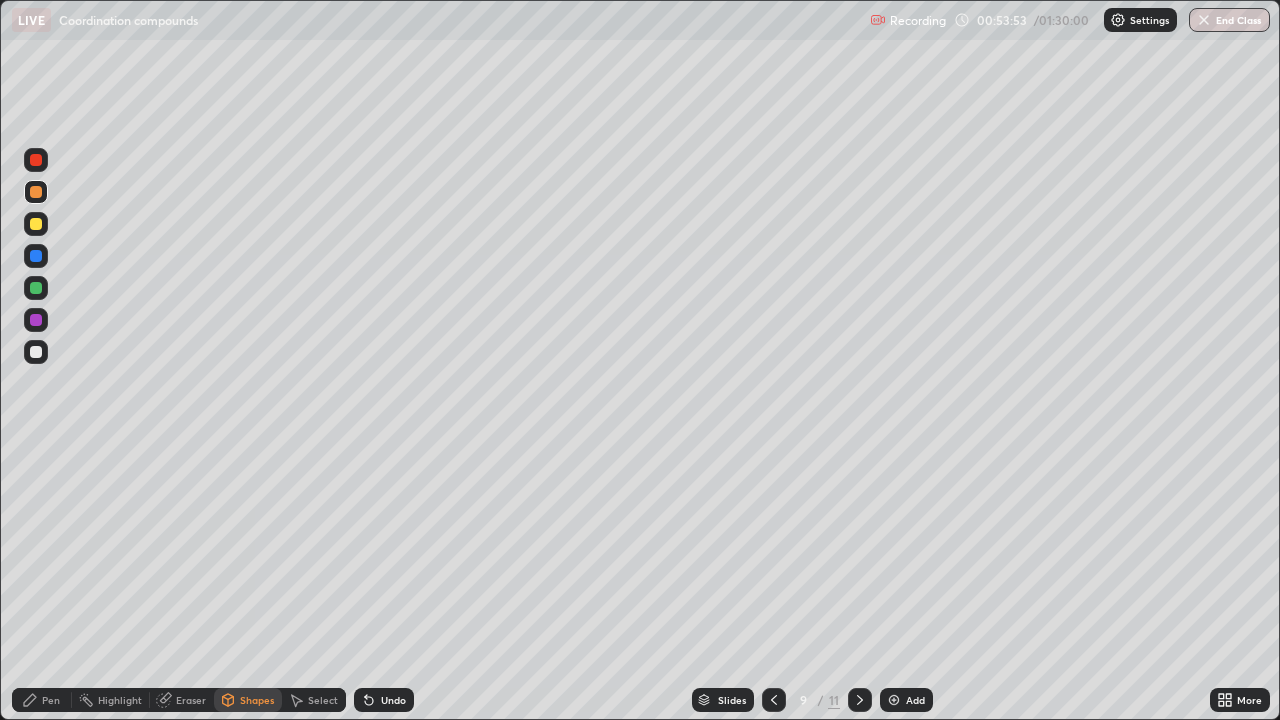 click on "Pen" at bounding box center [42, 700] 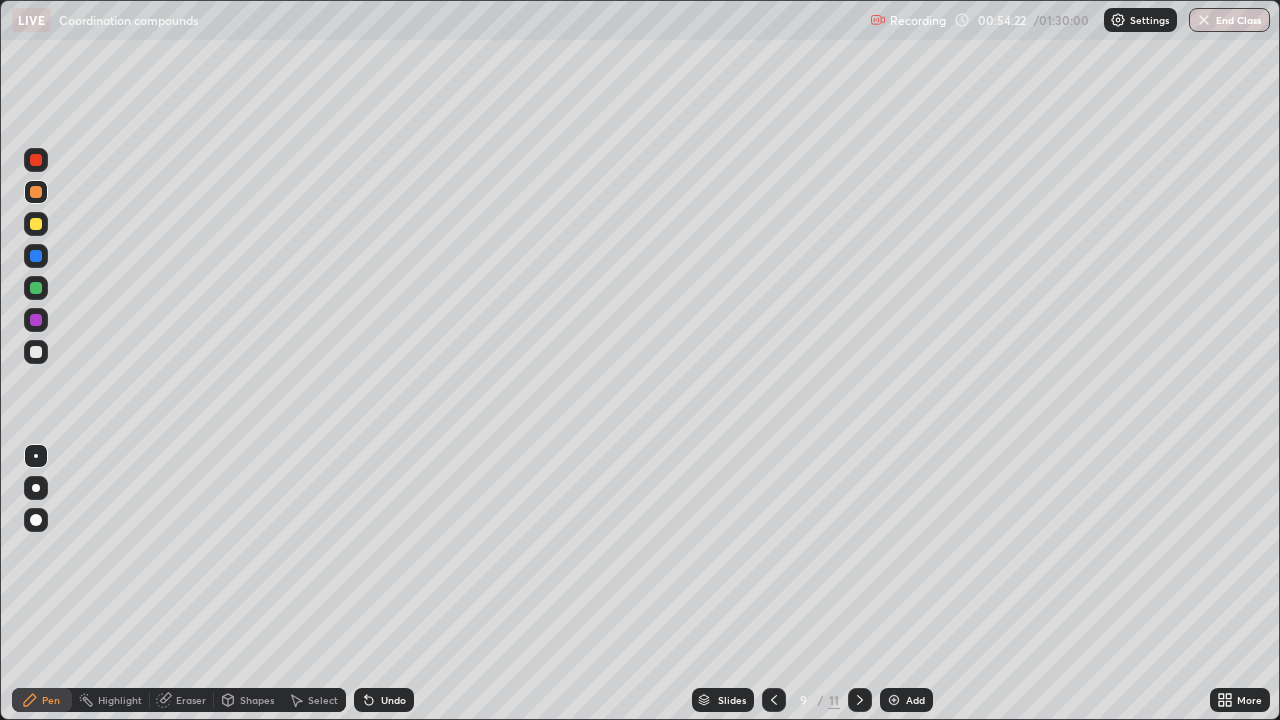 click on "Shapes" at bounding box center [248, 700] 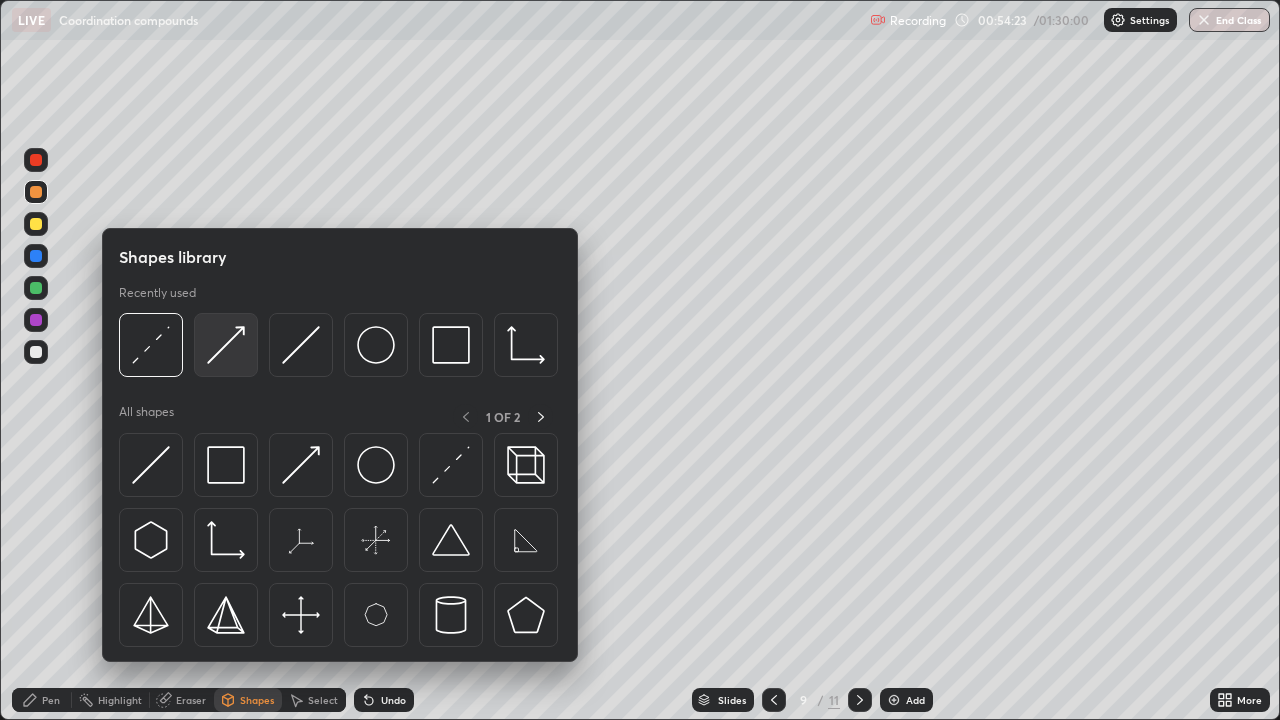 click at bounding box center [226, 345] 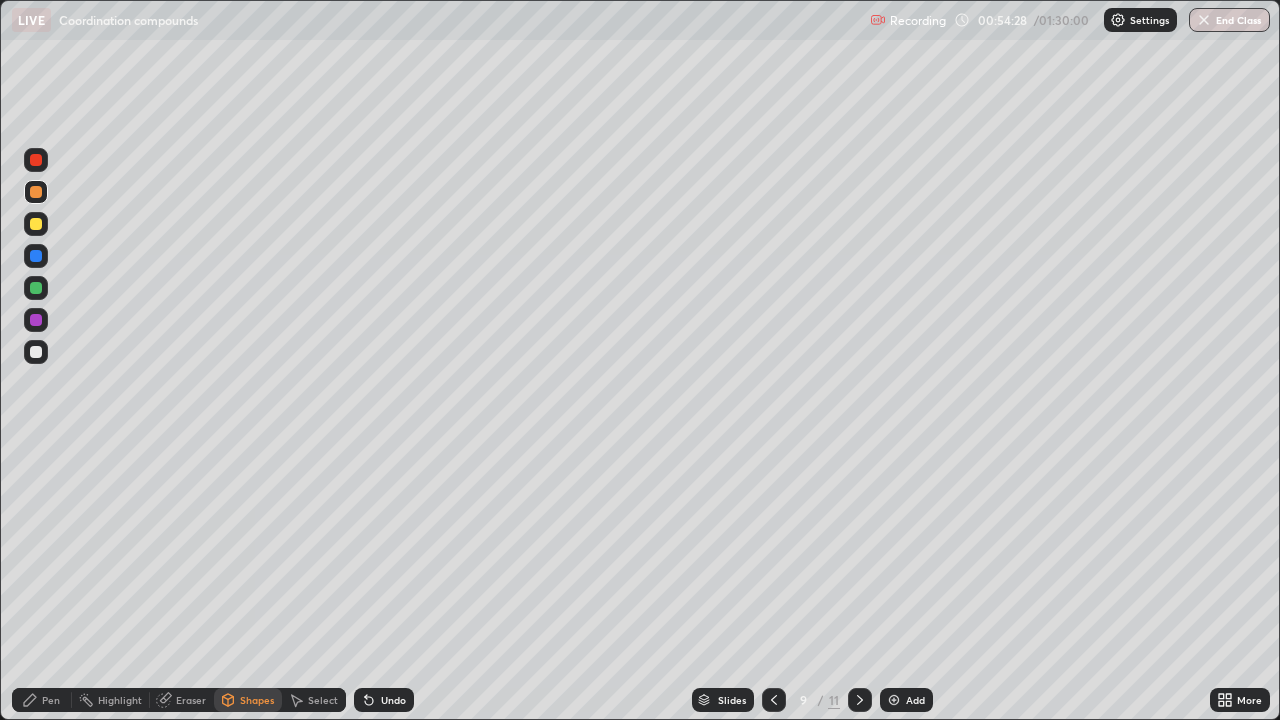 click on "Pen" at bounding box center (42, 700) 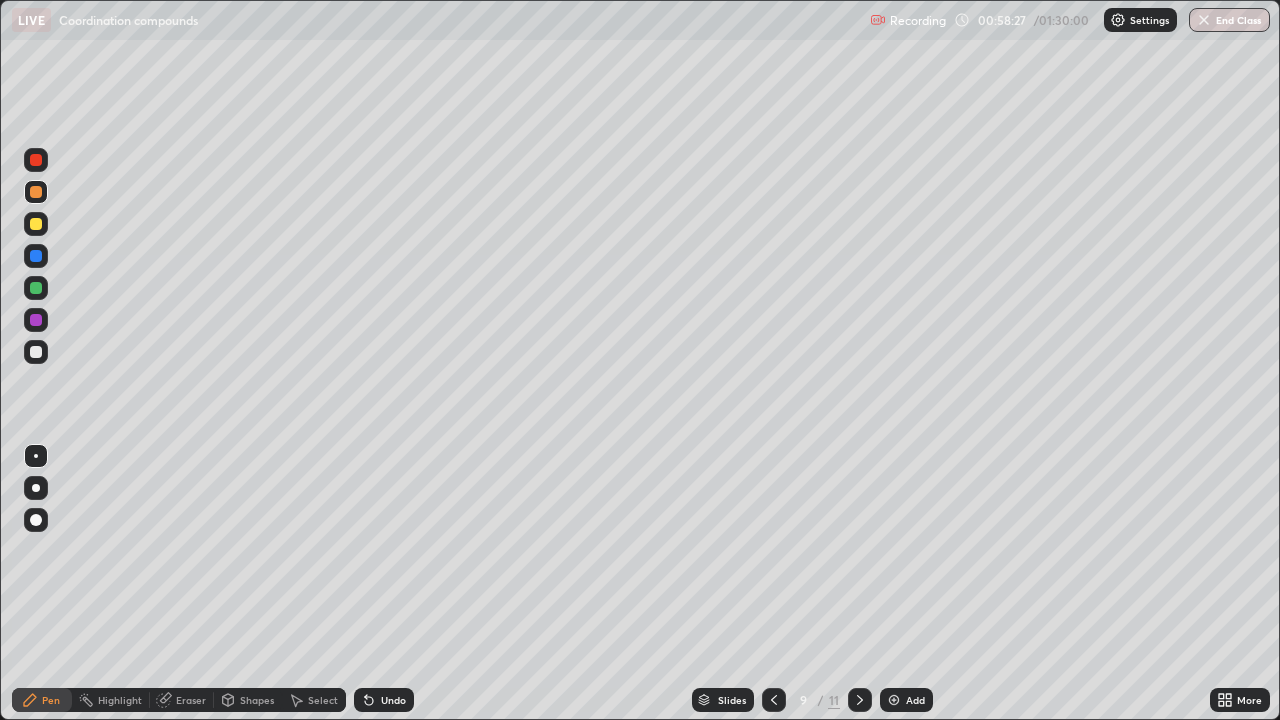 click on "Add" at bounding box center [915, 700] 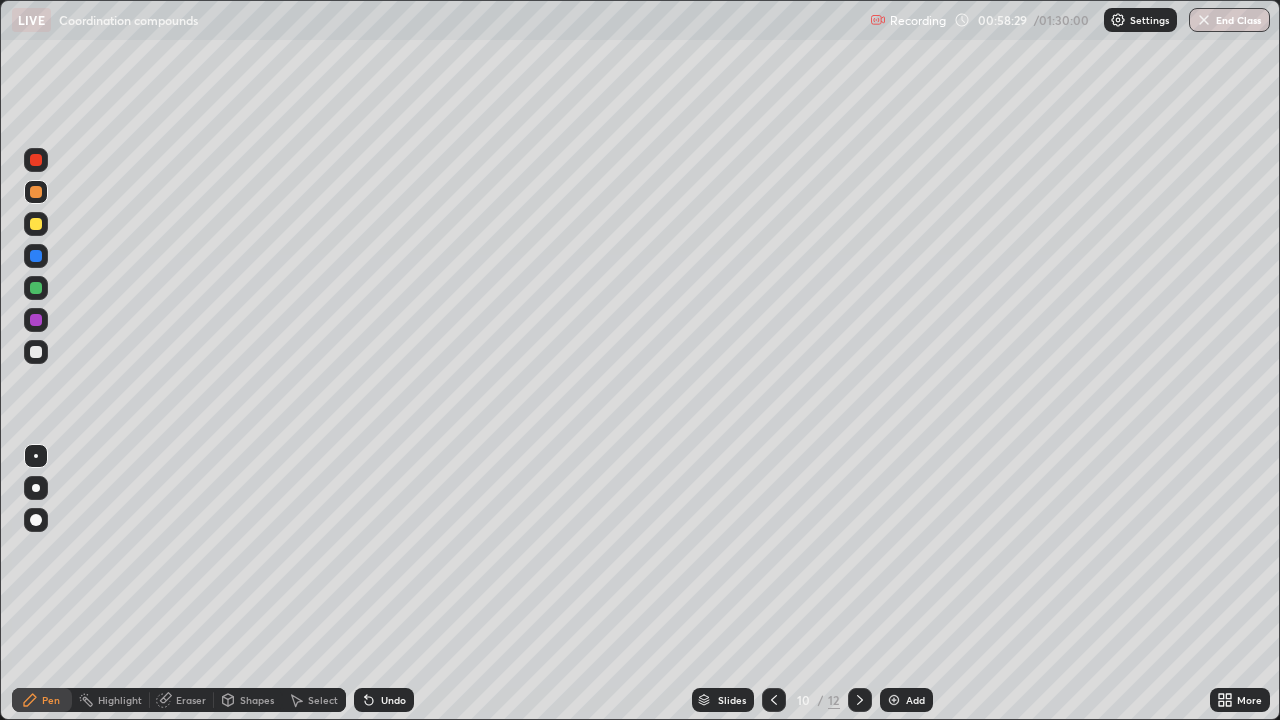 click at bounding box center (36, 224) 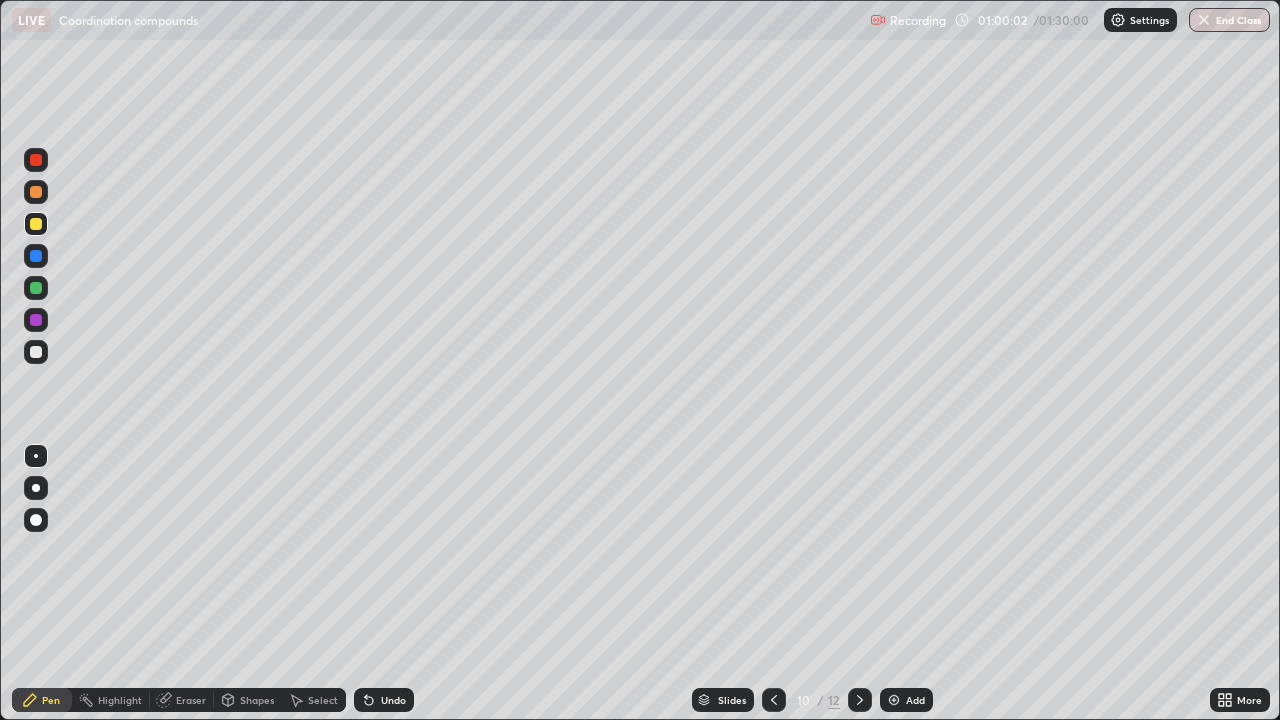 click at bounding box center (894, 700) 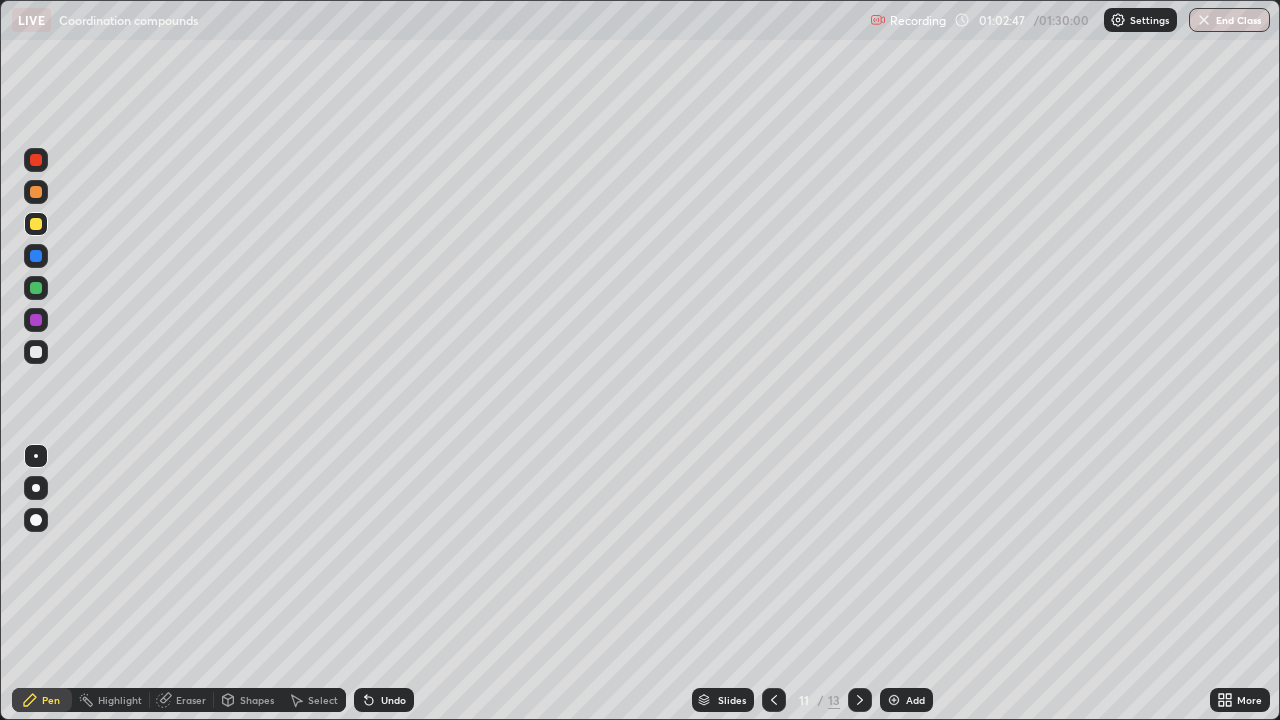 click on "Erase all" at bounding box center (36, 360) 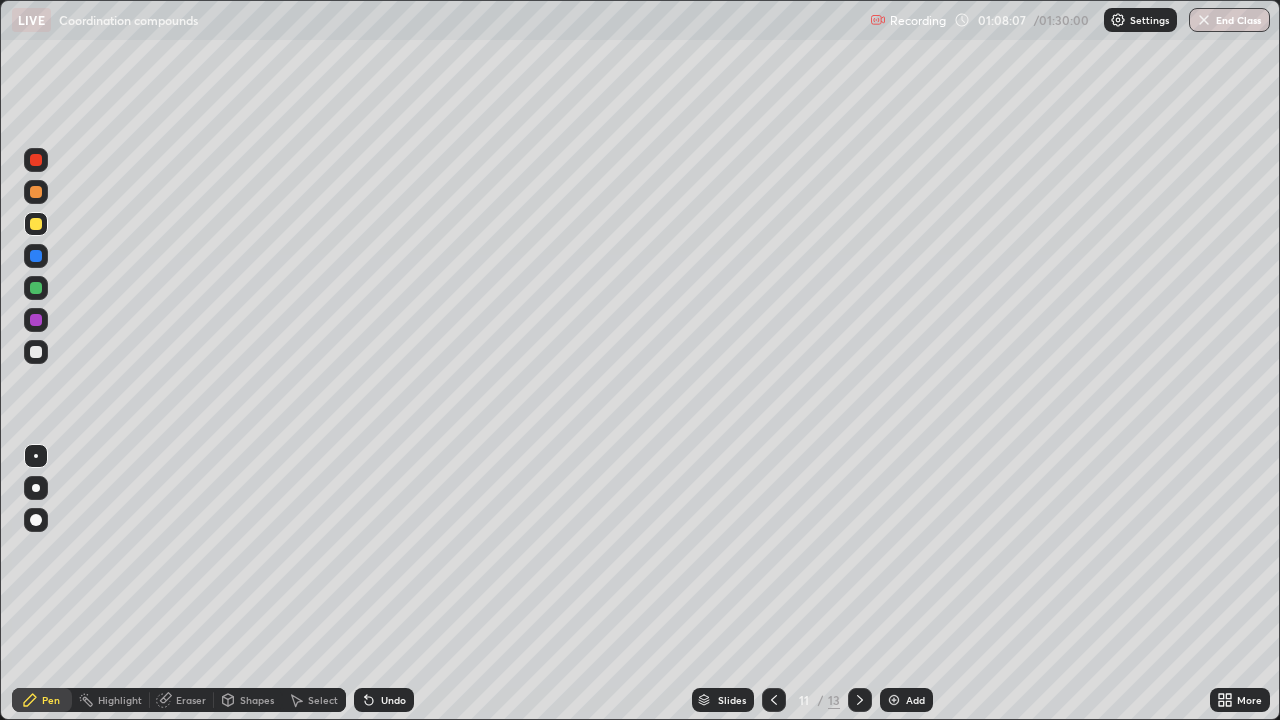 click on "Add" at bounding box center (906, 700) 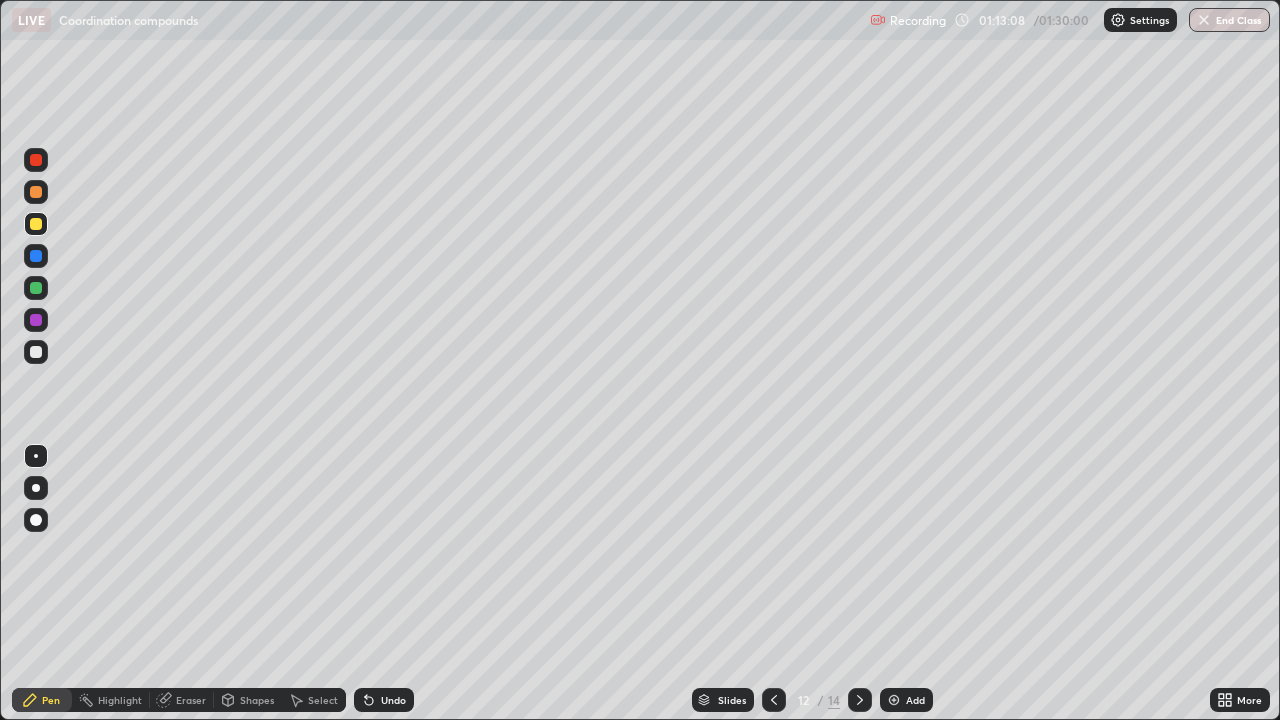 click at bounding box center [894, 700] 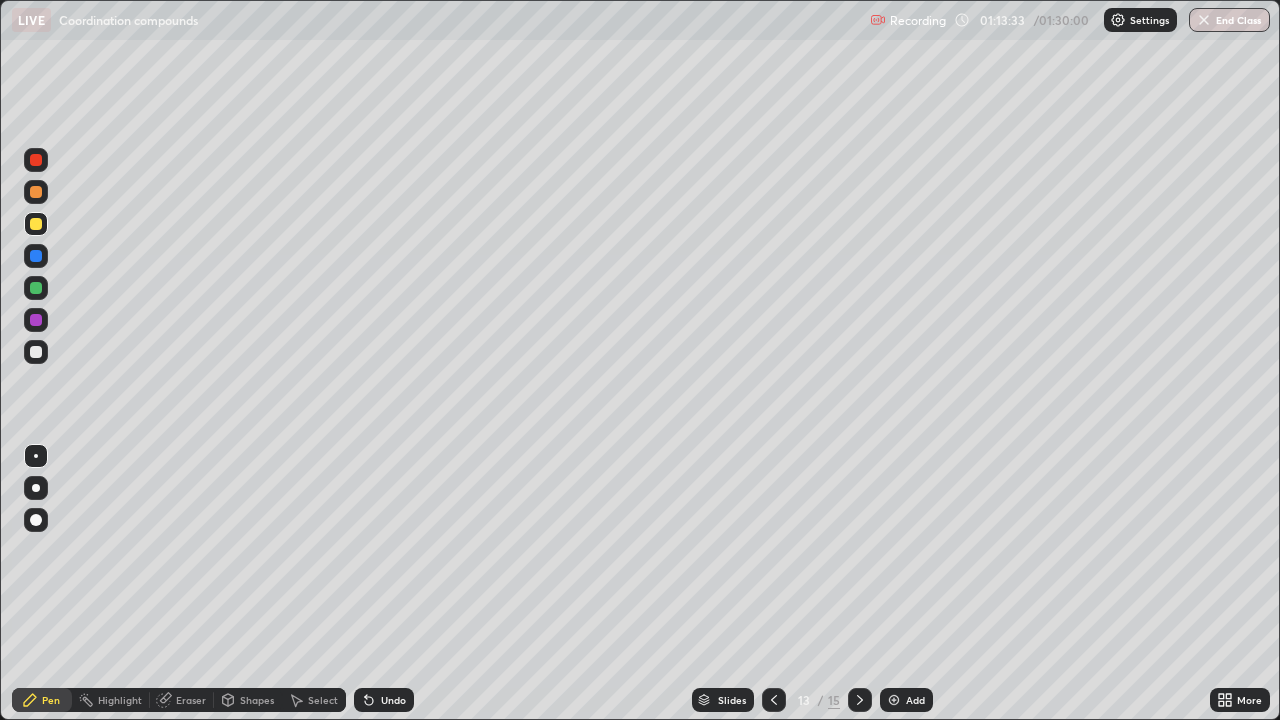 click on "Shapes" at bounding box center [257, 700] 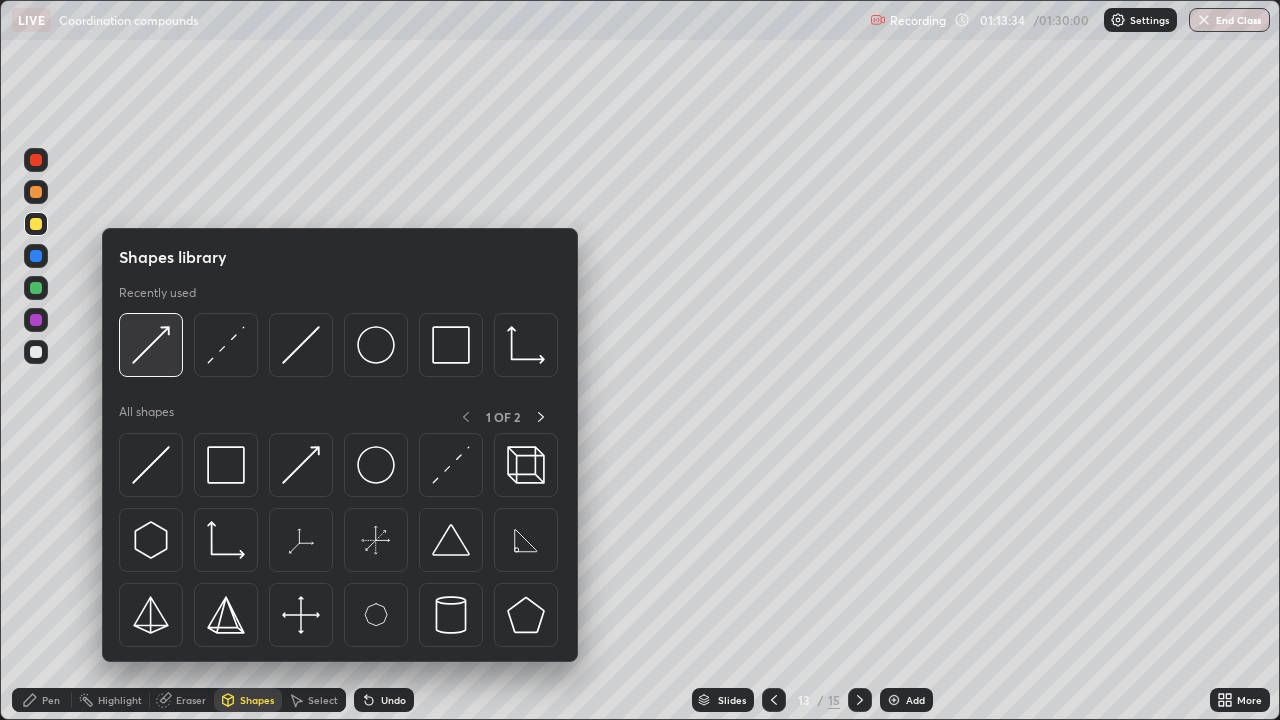 click at bounding box center [151, 345] 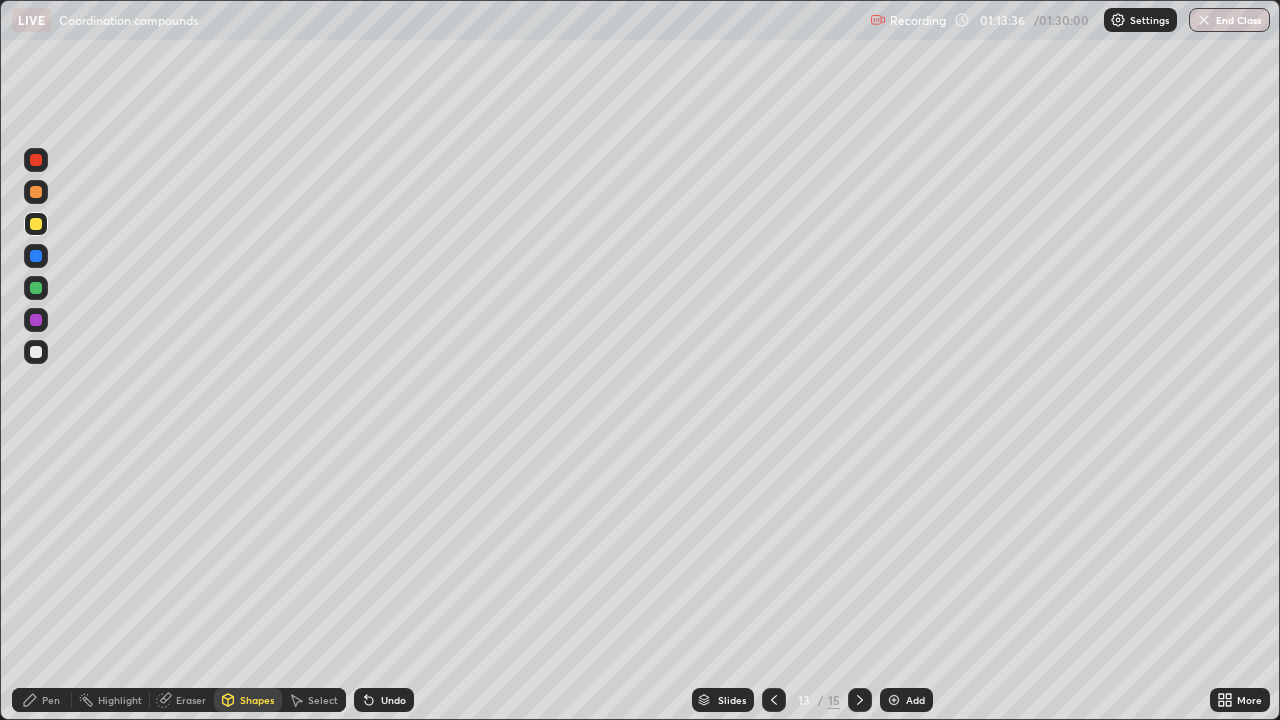 click on "Pen" at bounding box center [42, 700] 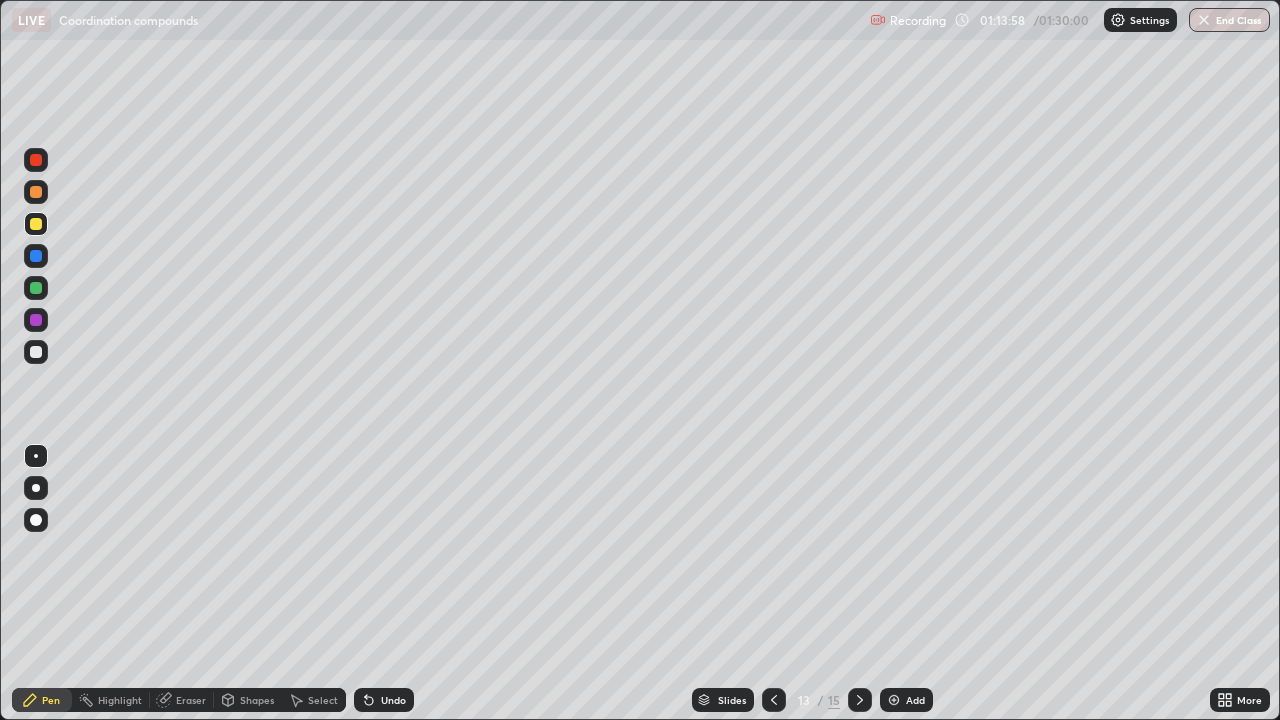 click on "Eraser" at bounding box center [182, 700] 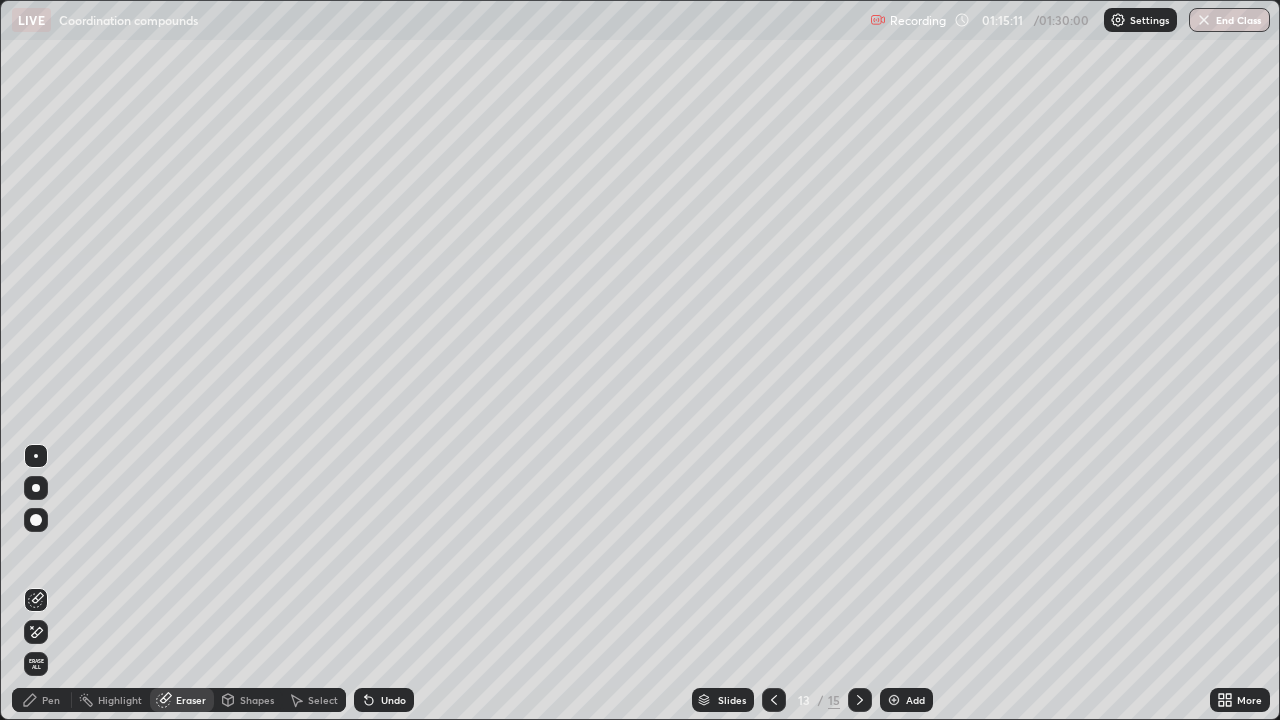 click on "Add" at bounding box center [915, 700] 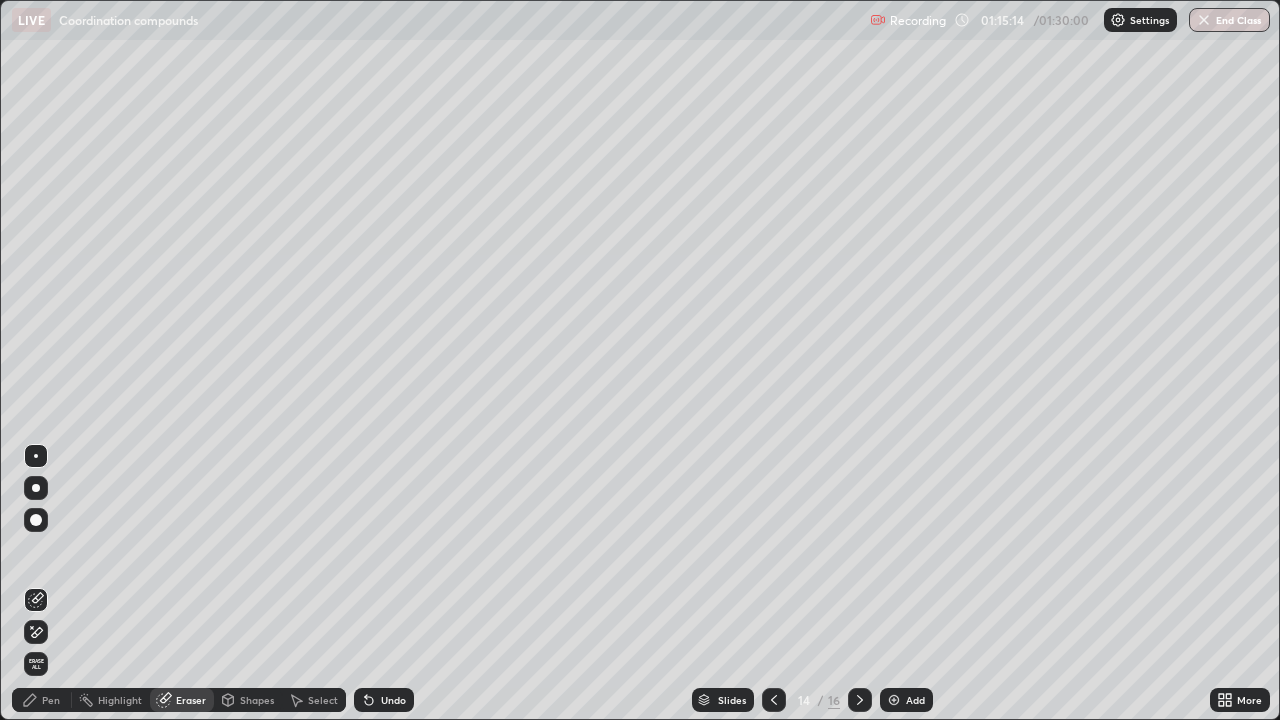 click on "Pen" at bounding box center (42, 700) 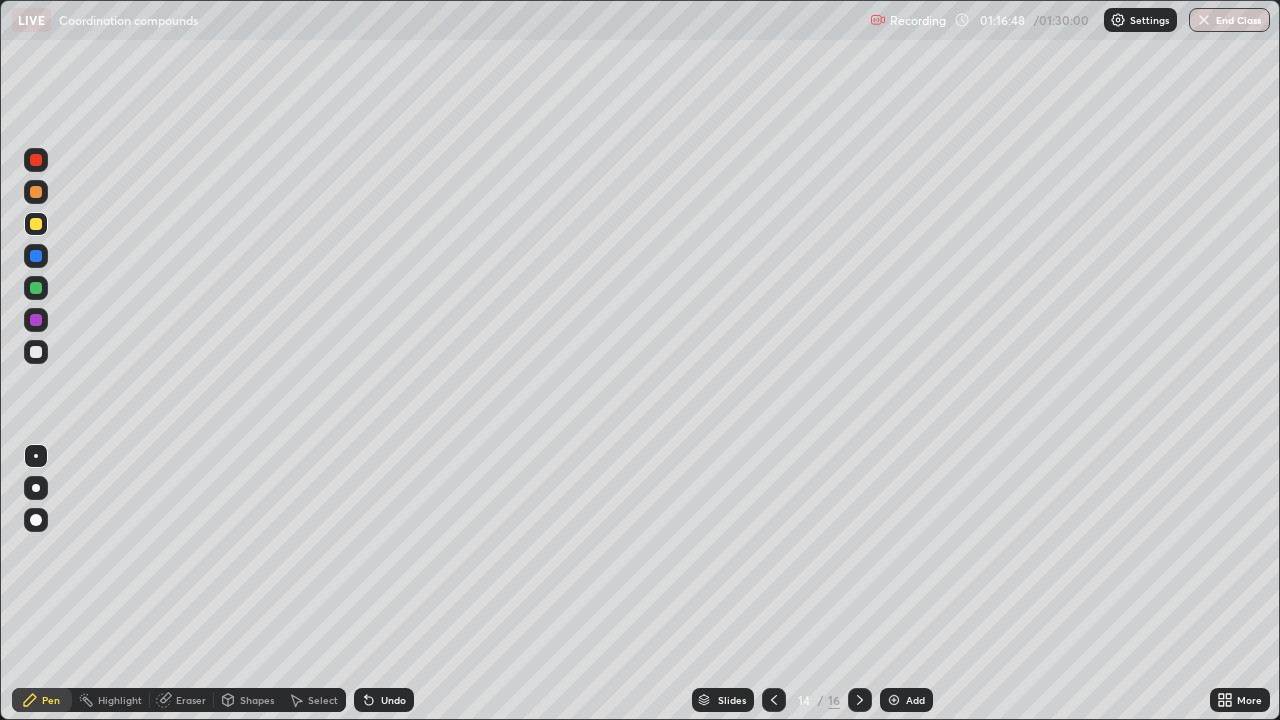 click at bounding box center (894, 700) 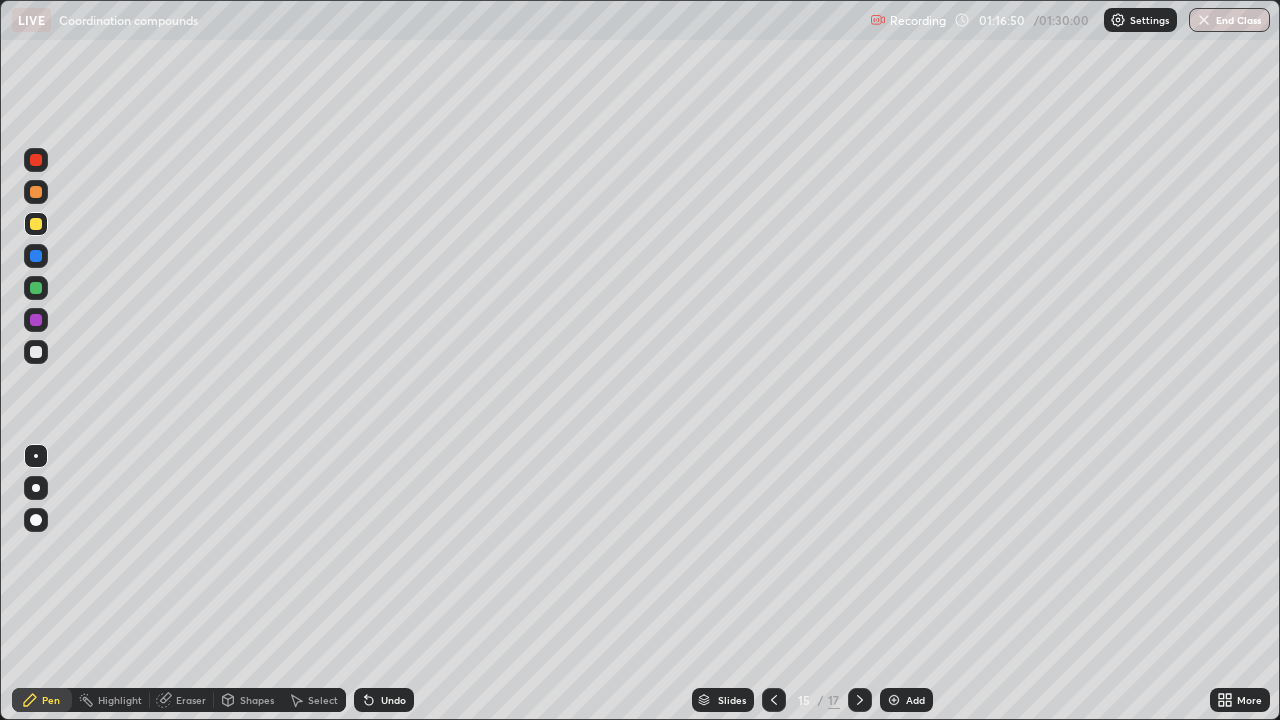 click at bounding box center (36, 352) 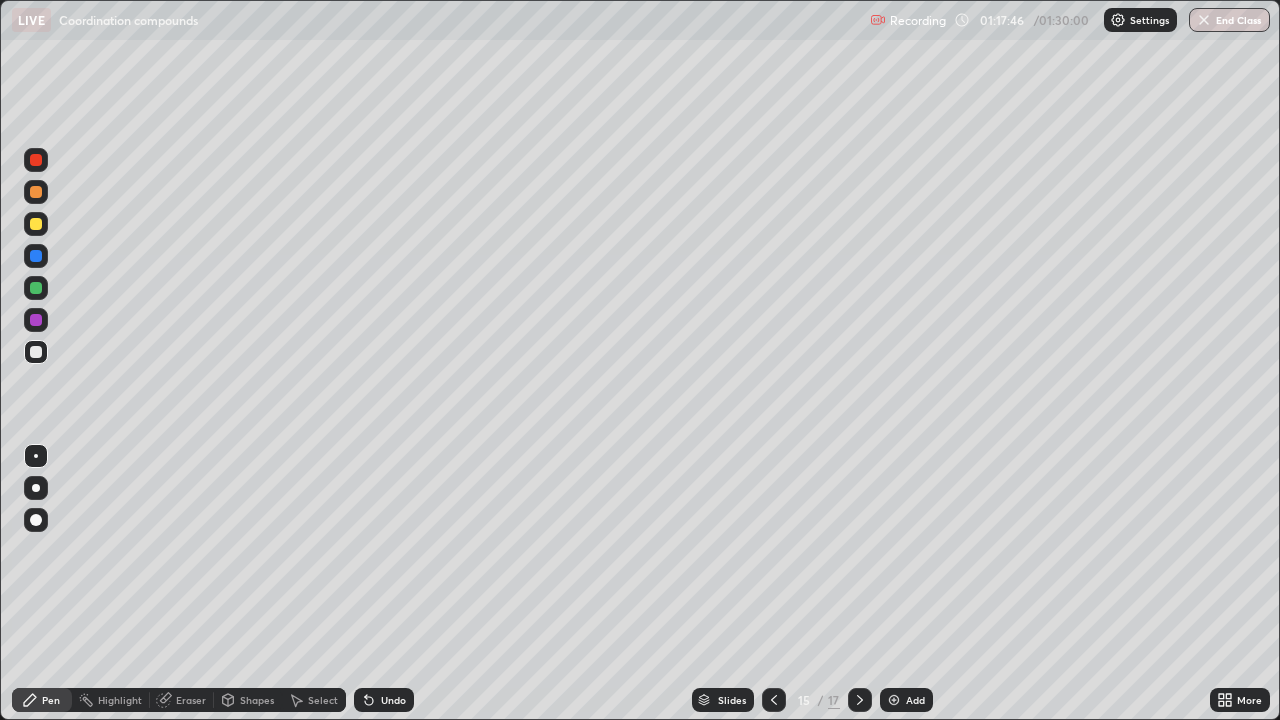 click at bounding box center (36, 256) 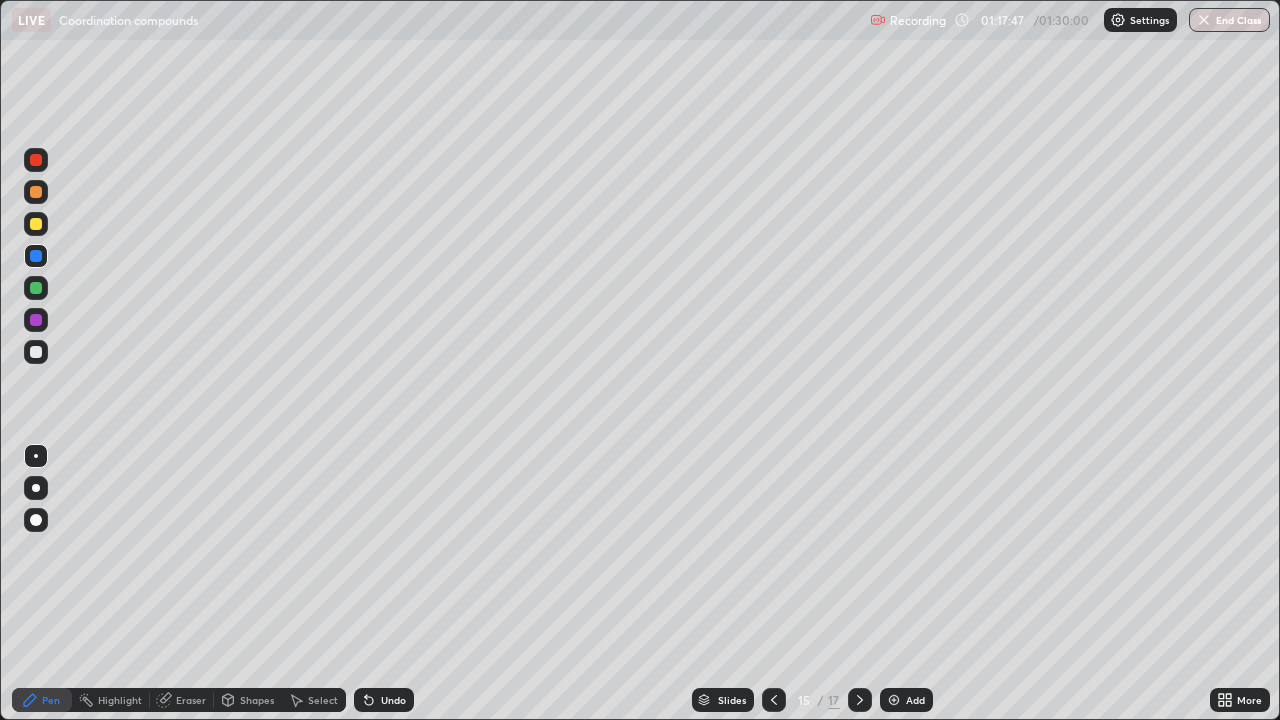 click at bounding box center (36, 288) 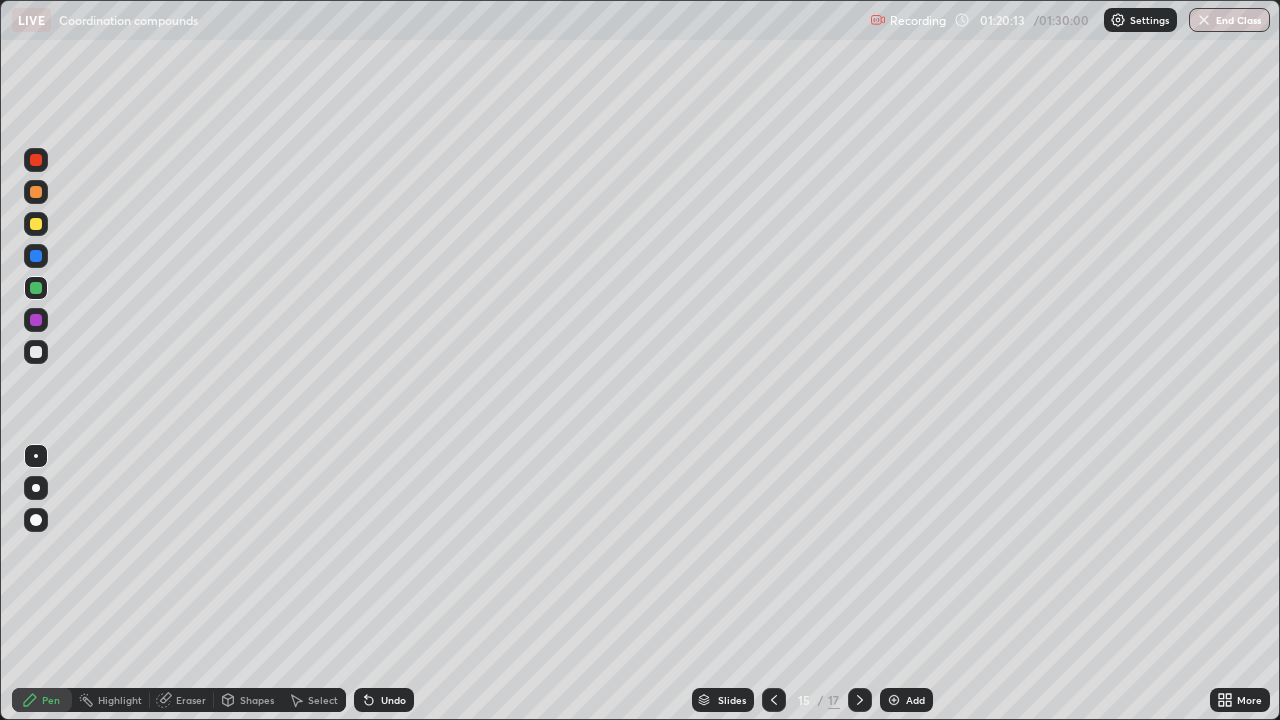 click at bounding box center (894, 700) 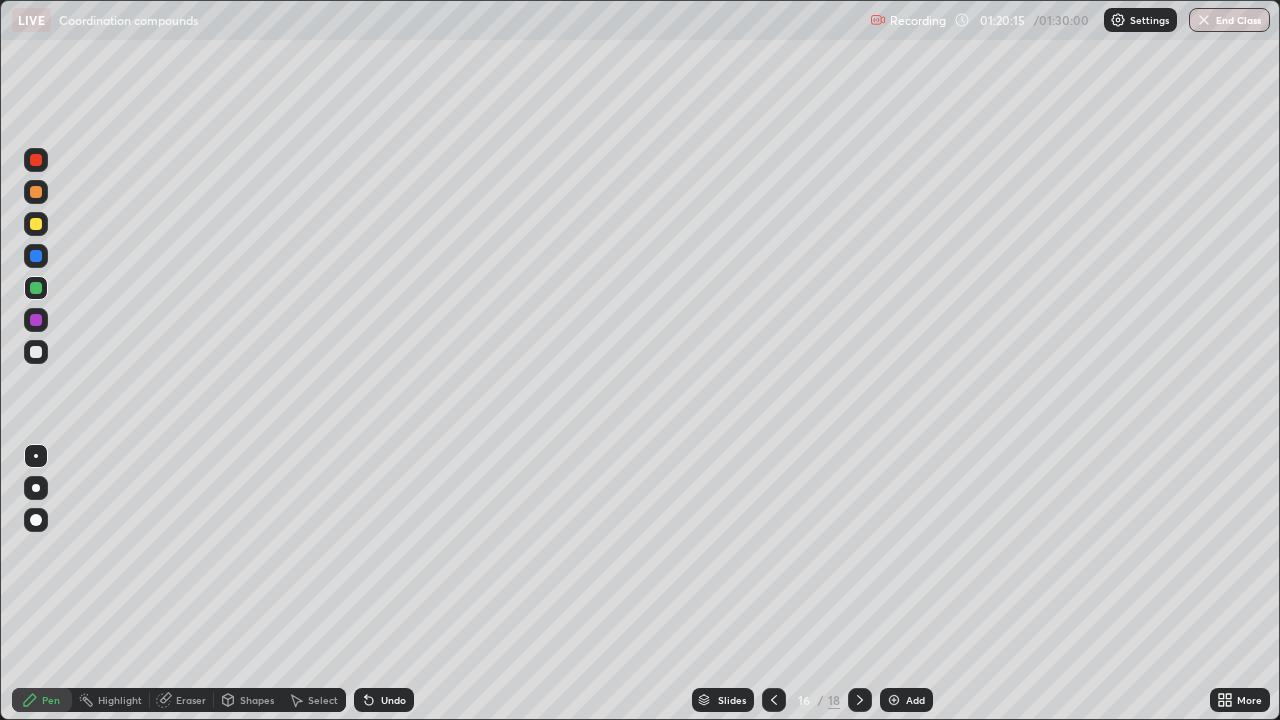 click at bounding box center [36, 352] 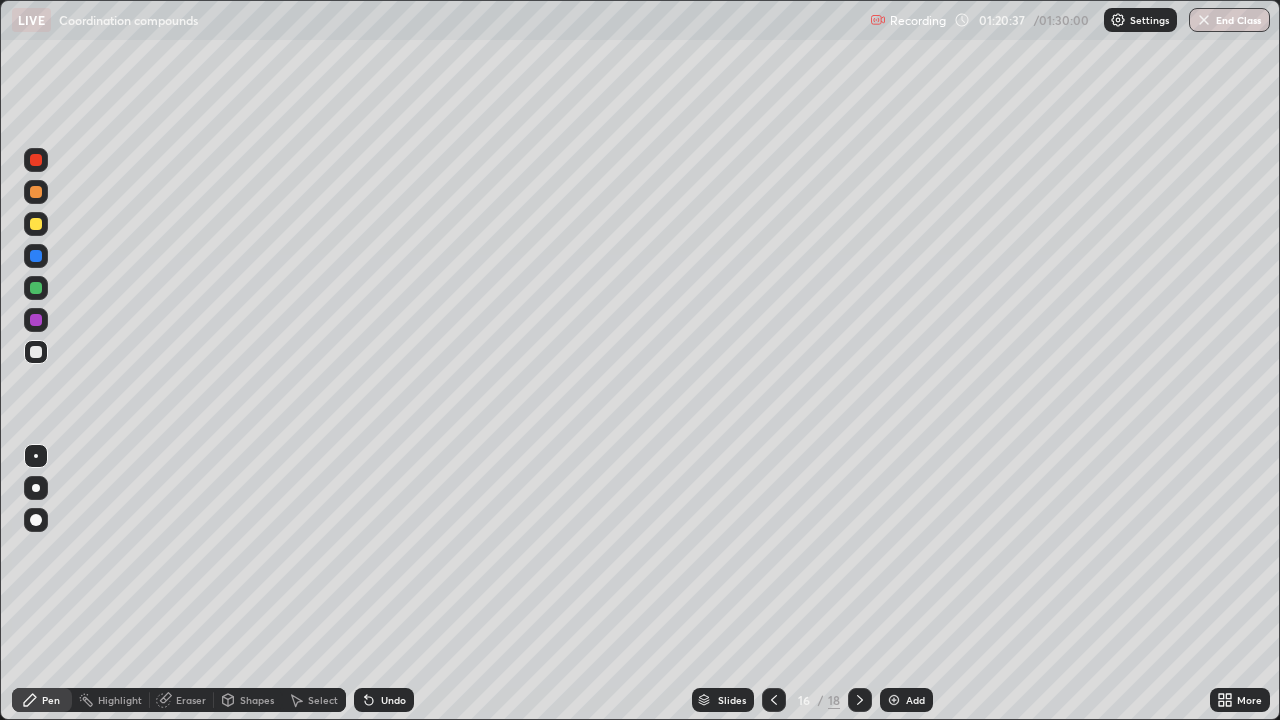click at bounding box center [36, 192] 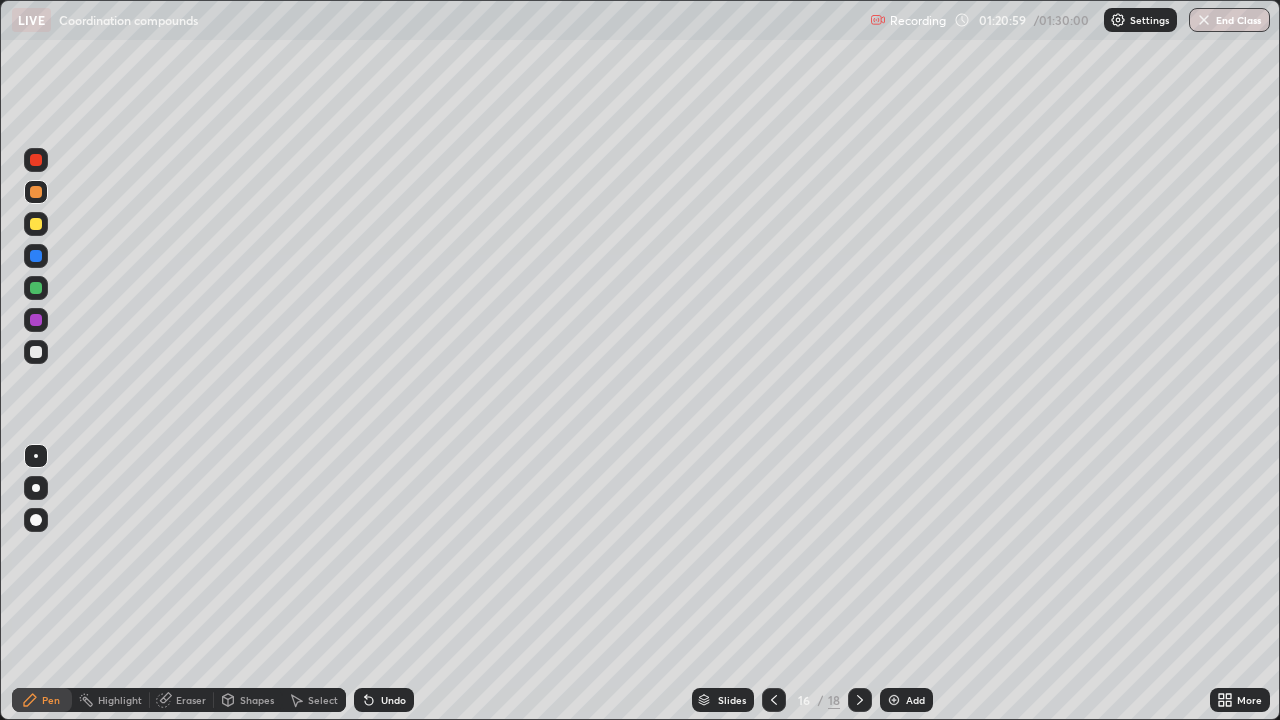 click at bounding box center (36, 352) 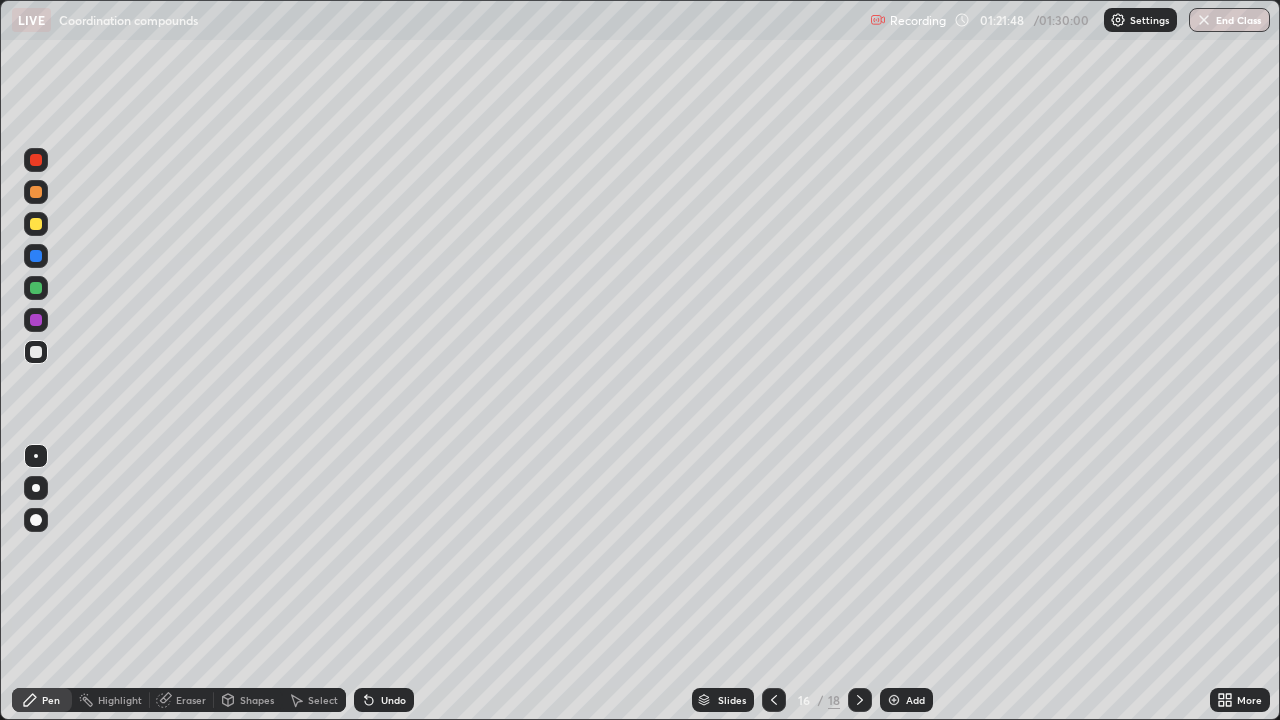 click at bounding box center [1204, 20] 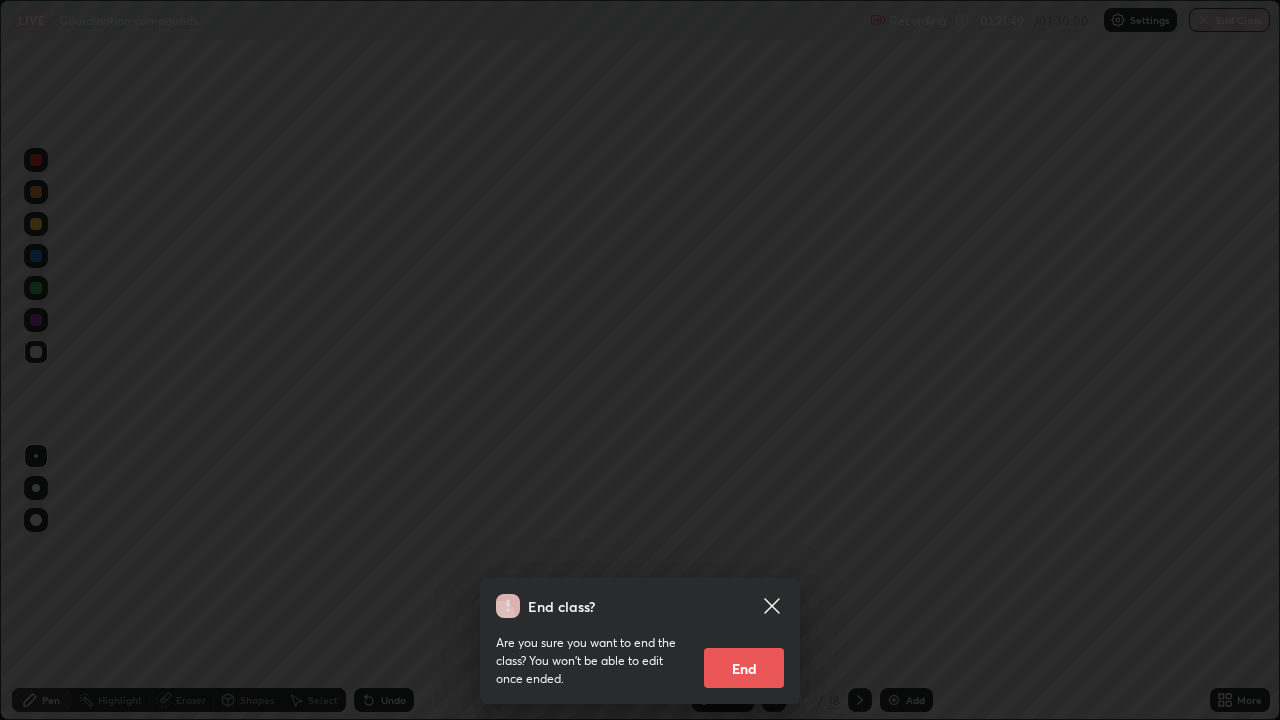 click on "End" at bounding box center (744, 668) 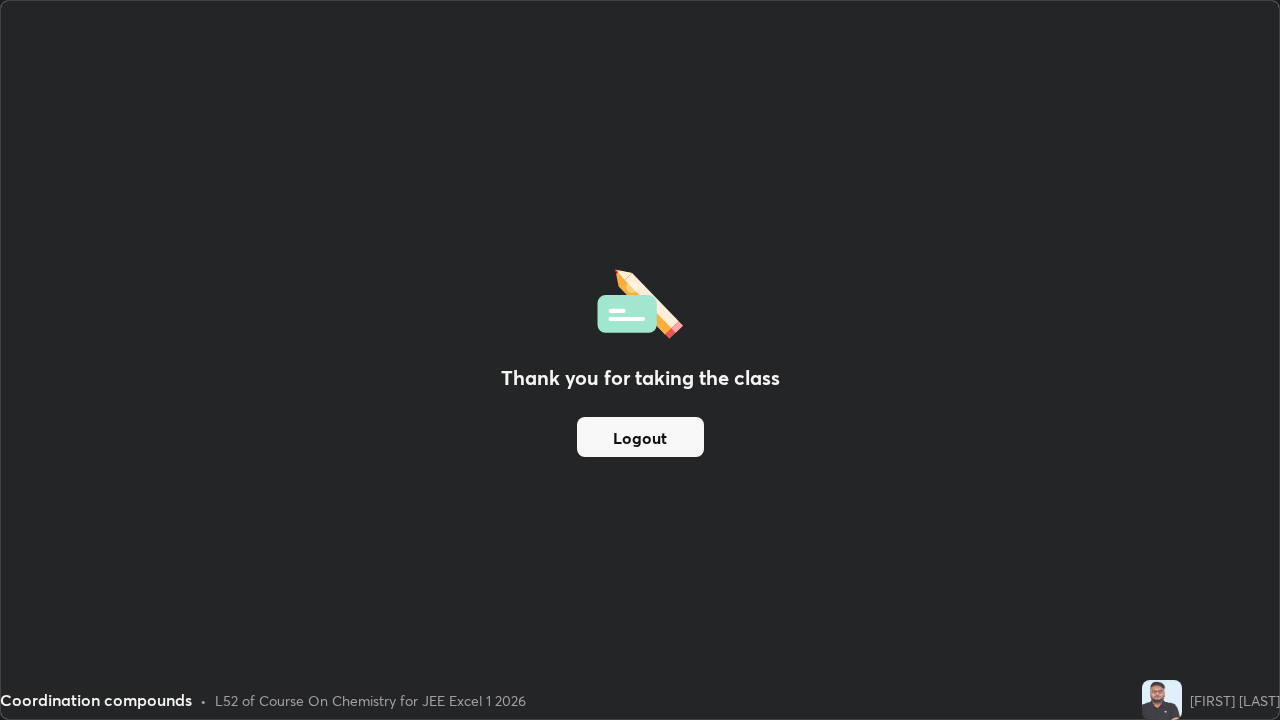 click on "Logout" at bounding box center (640, 437) 